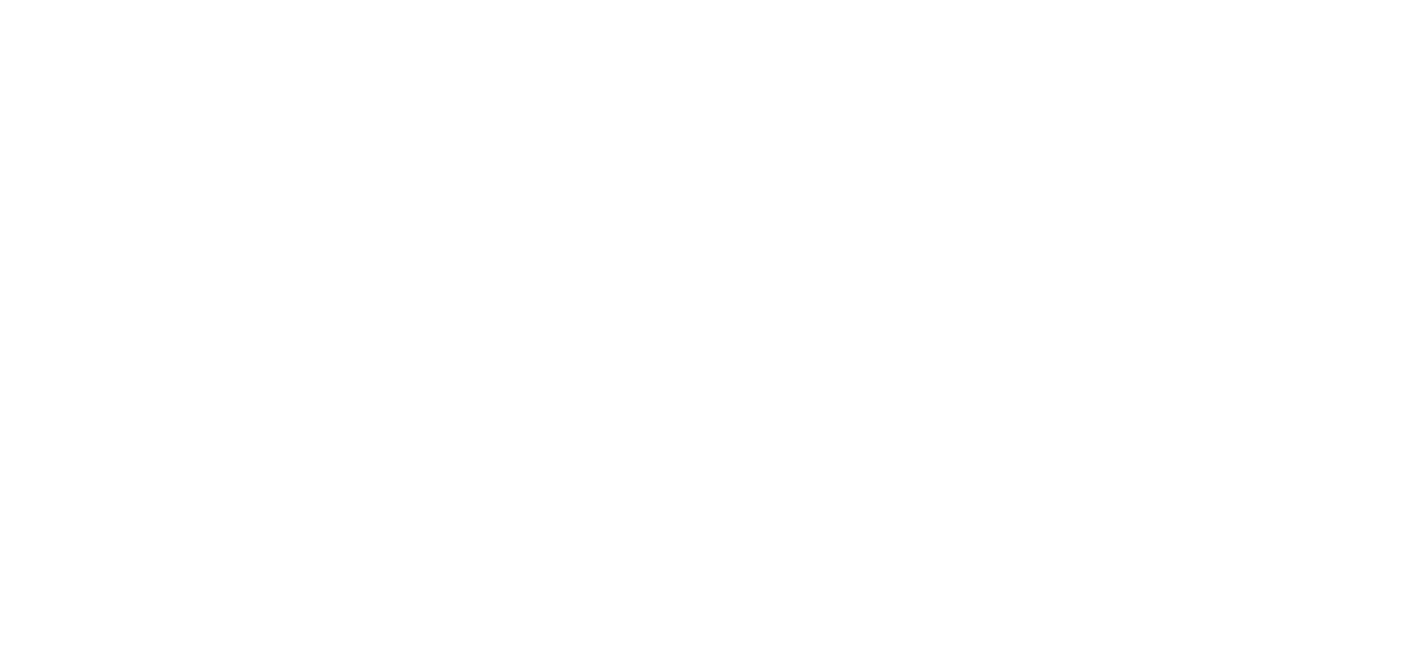 scroll, scrollTop: 0, scrollLeft: 0, axis: both 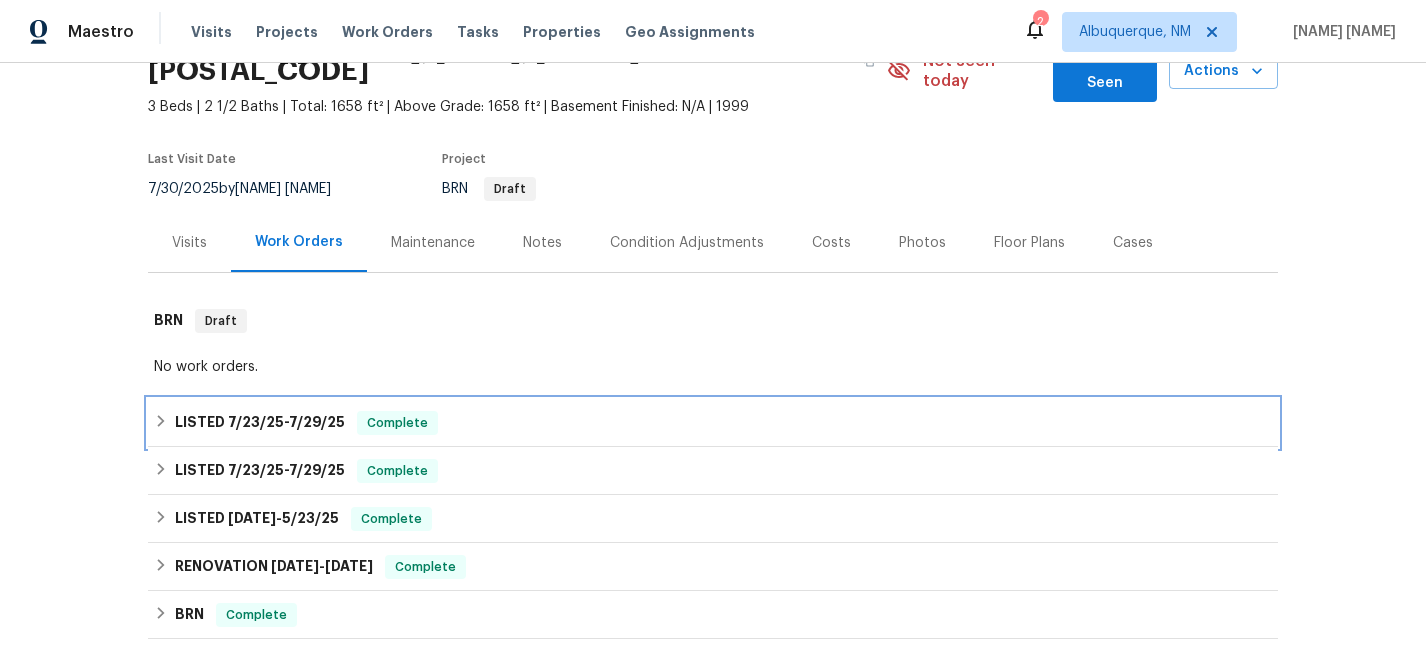 click on "7/29/25" at bounding box center [317, 422] 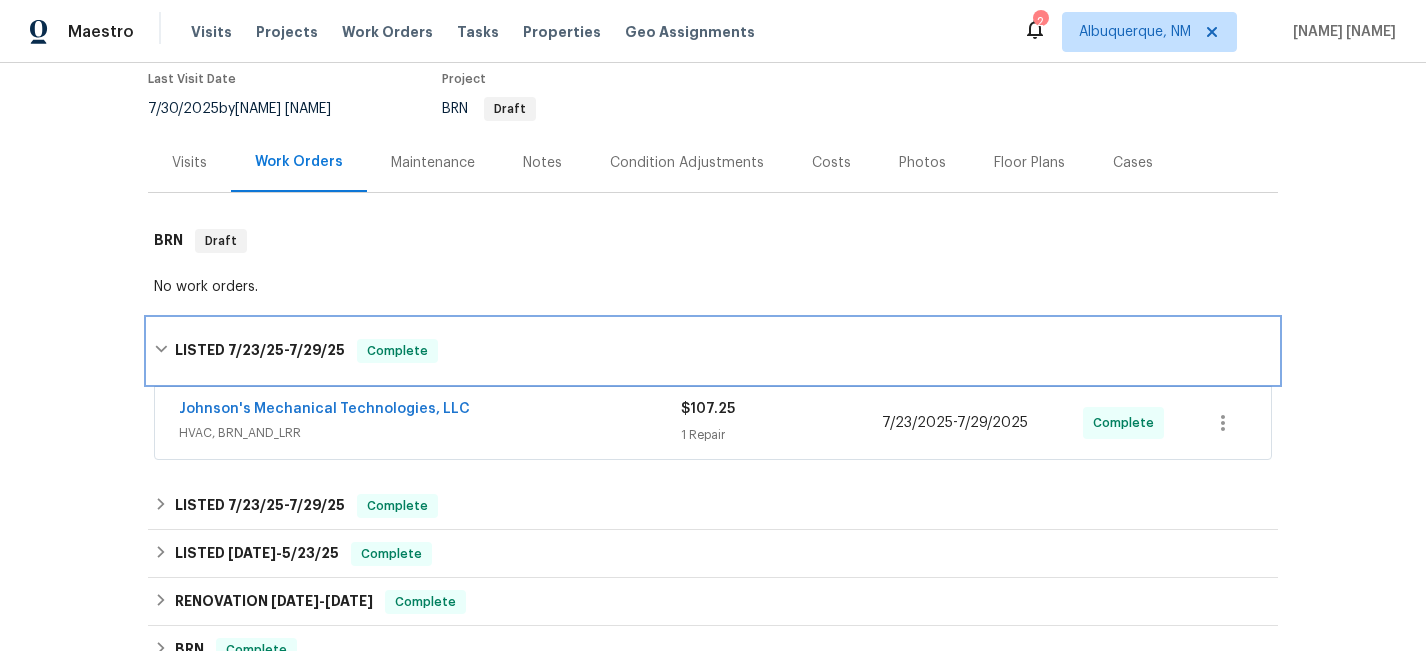 scroll, scrollTop: 205, scrollLeft: 0, axis: vertical 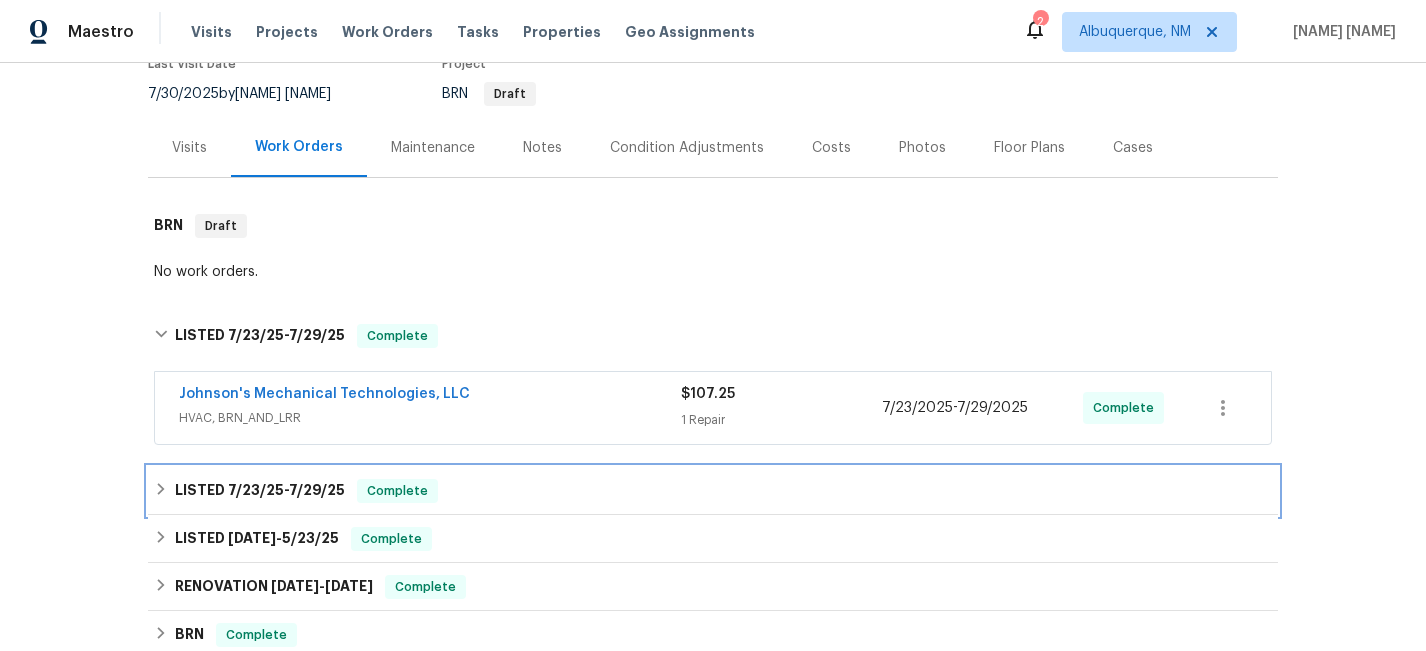 click on "7/23/25  -  7/29/25" at bounding box center (286, 490) 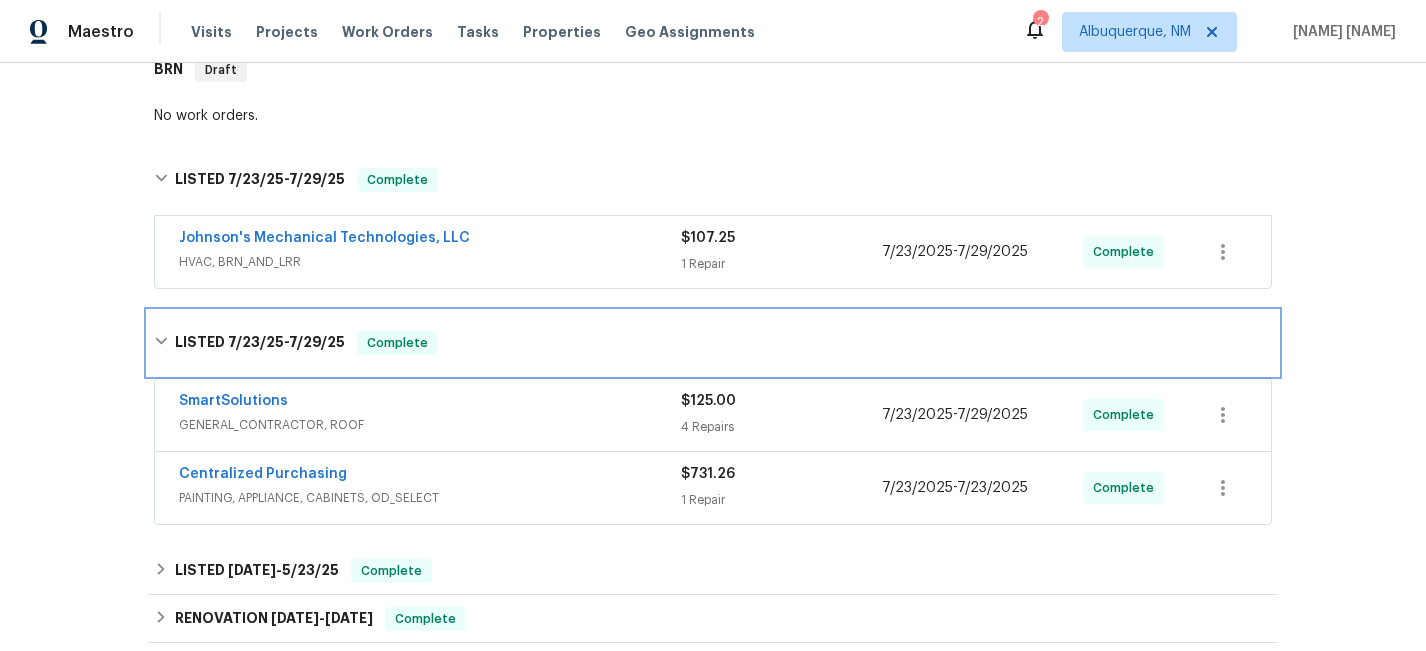 scroll, scrollTop: 360, scrollLeft: 0, axis: vertical 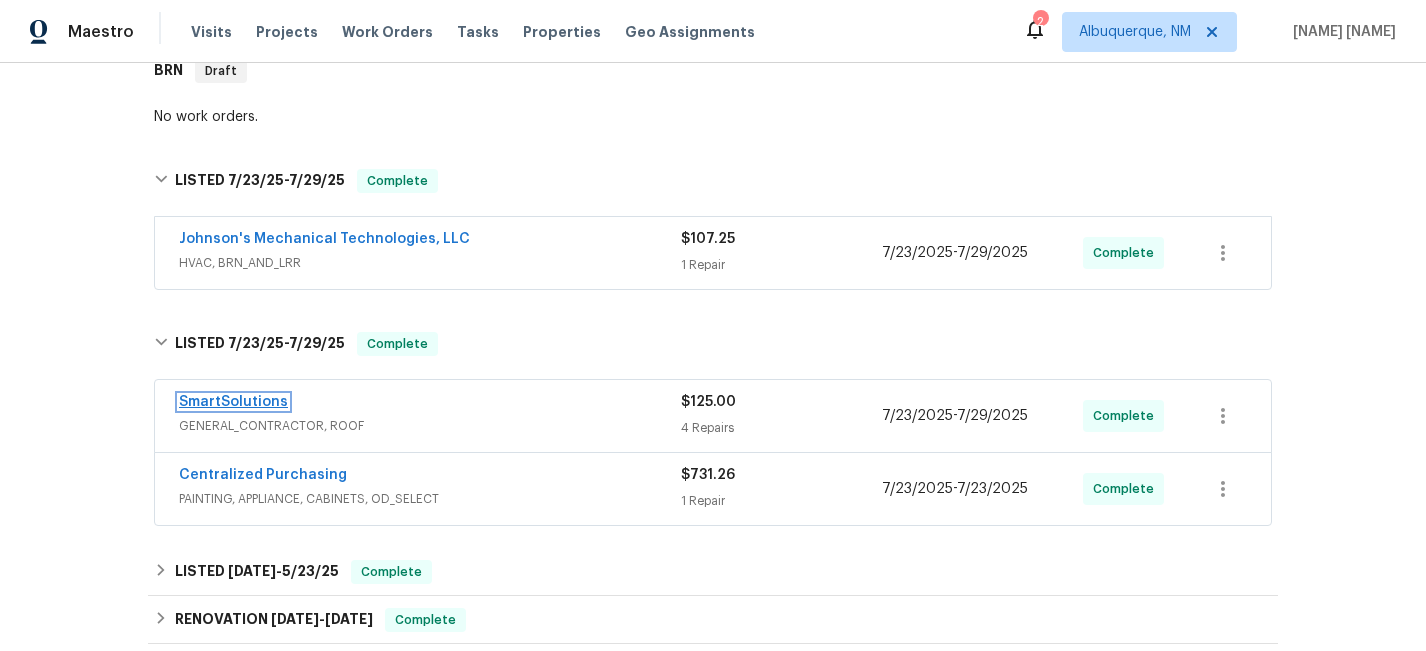click on "SmartSolutions" at bounding box center (233, 402) 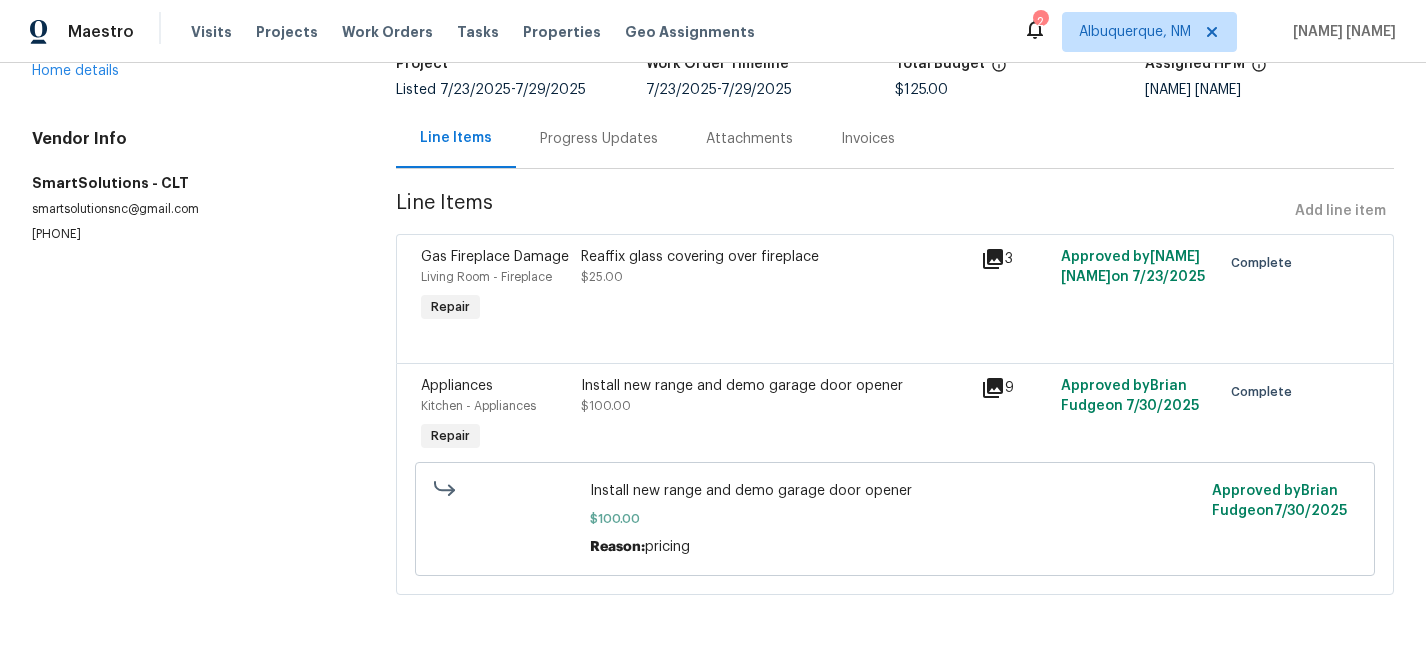 scroll, scrollTop: 148, scrollLeft: 0, axis: vertical 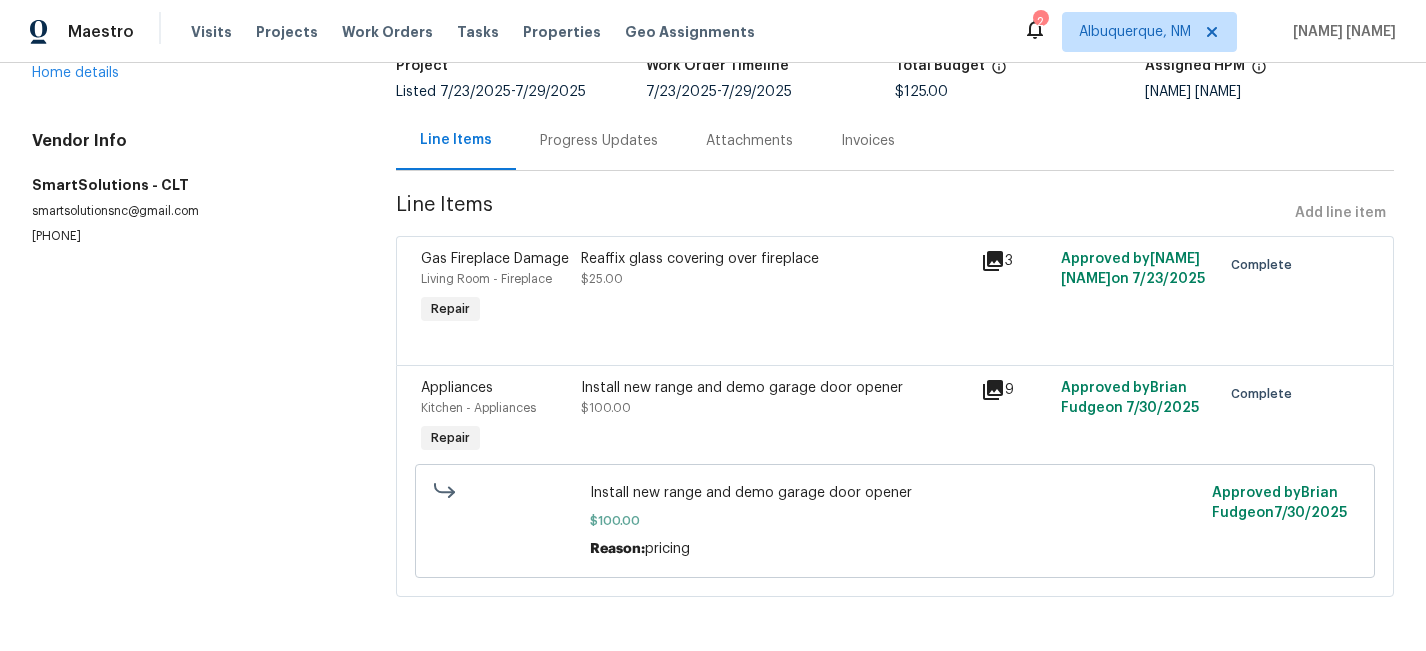 click 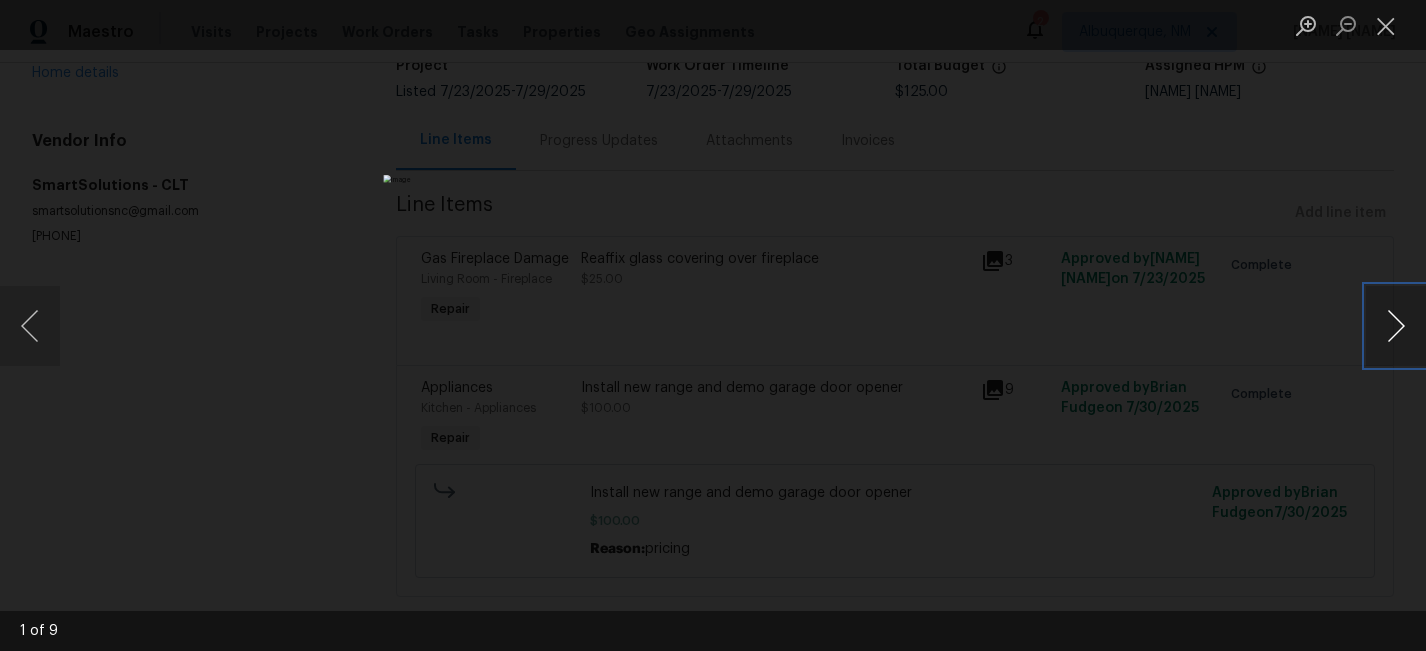 click at bounding box center (1396, 326) 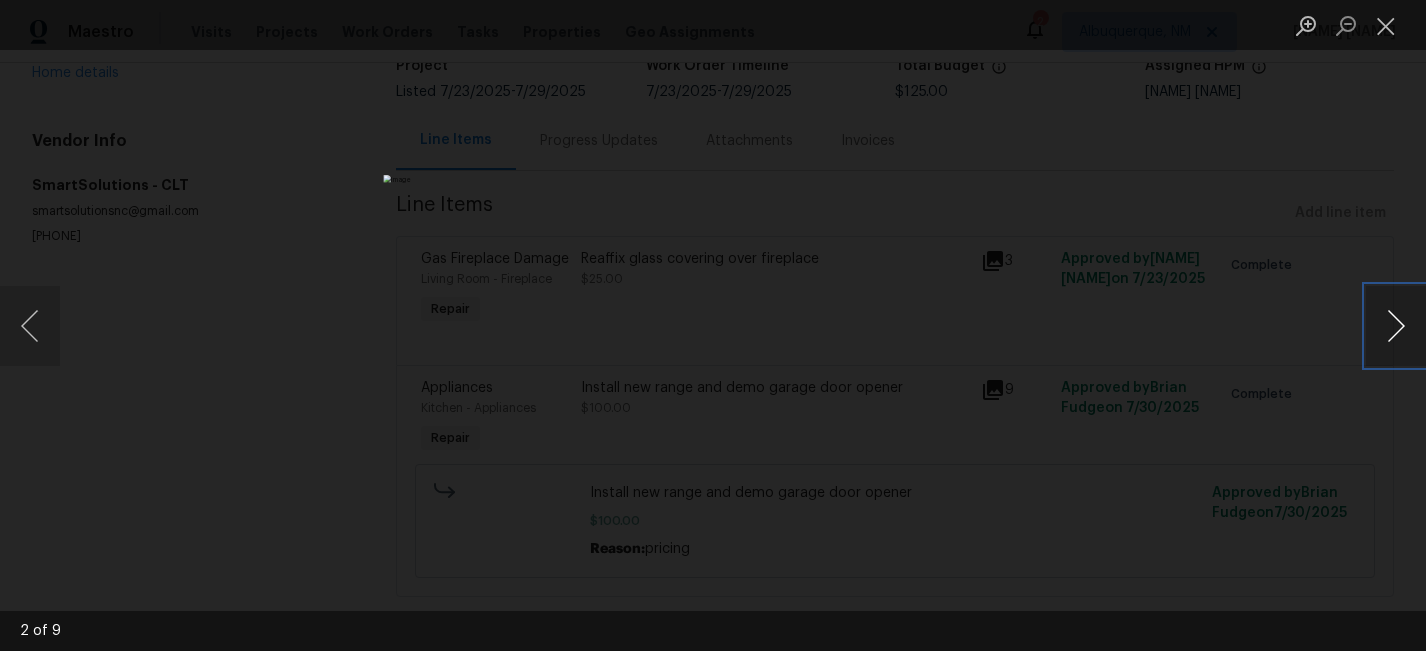 click at bounding box center (1396, 326) 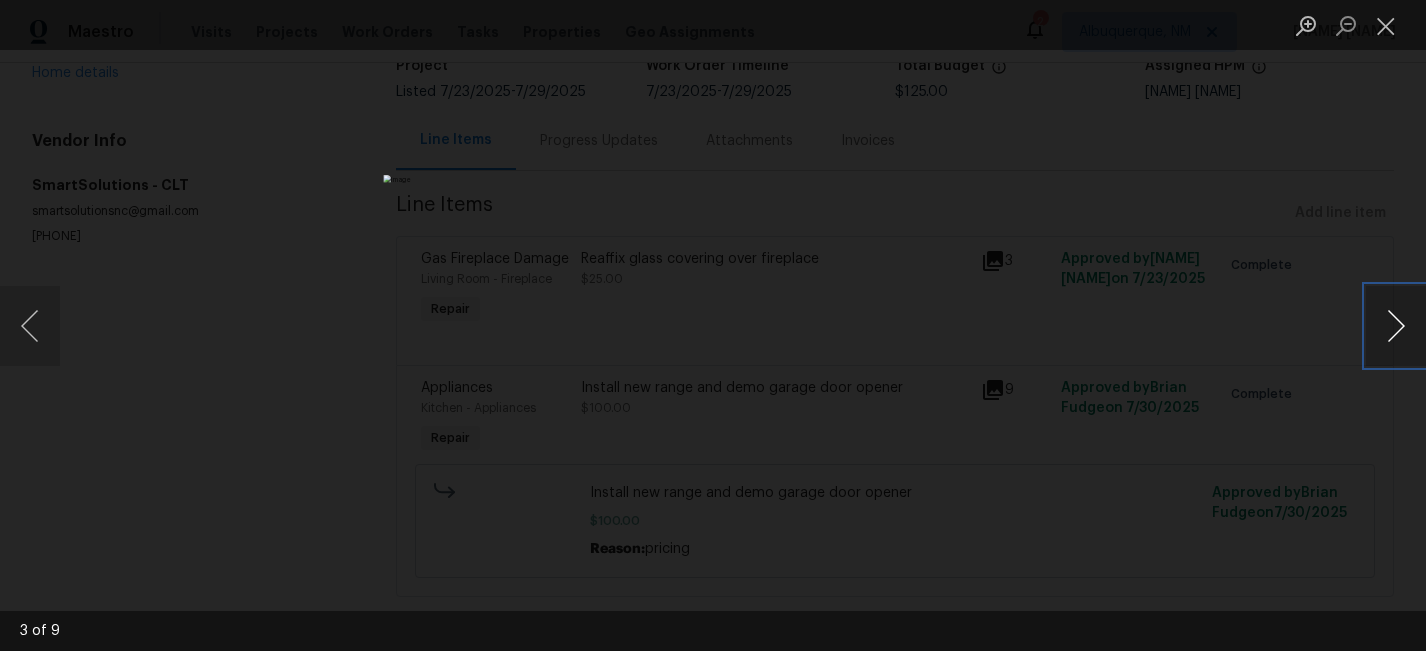 click at bounding box center (1396, 326) 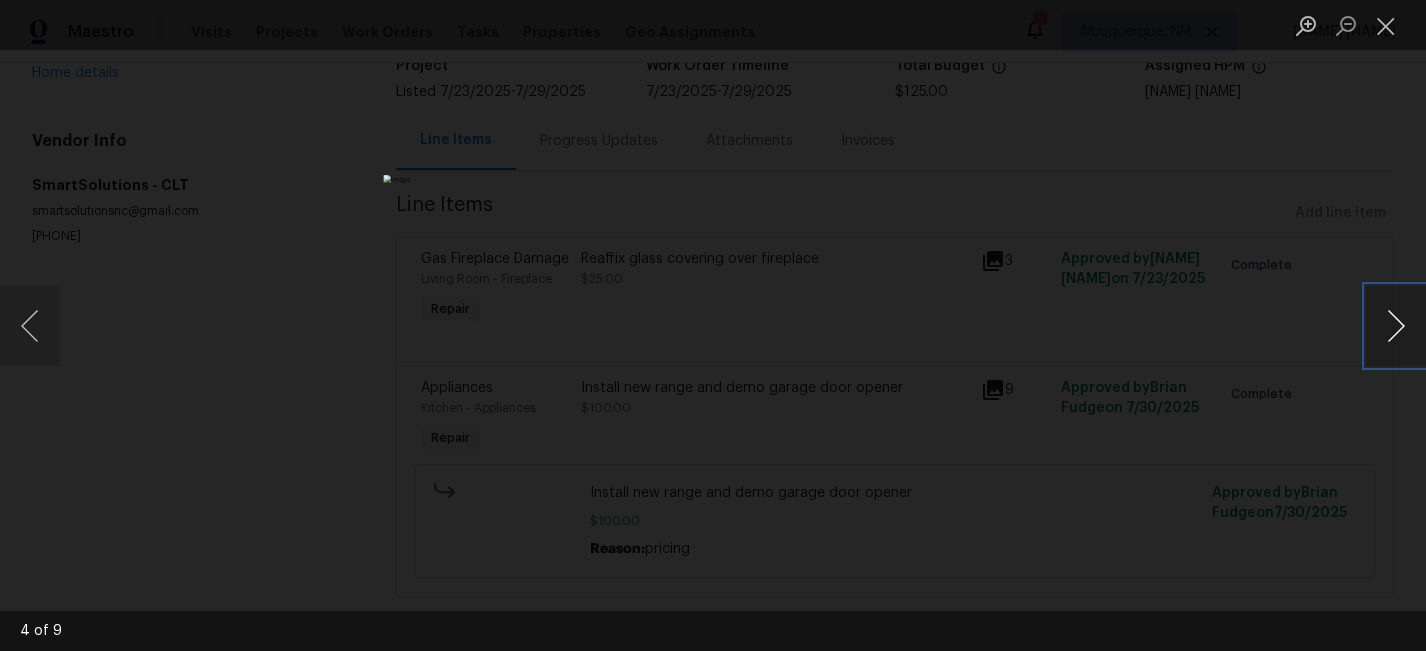 click at bounding box center [1396, 326] 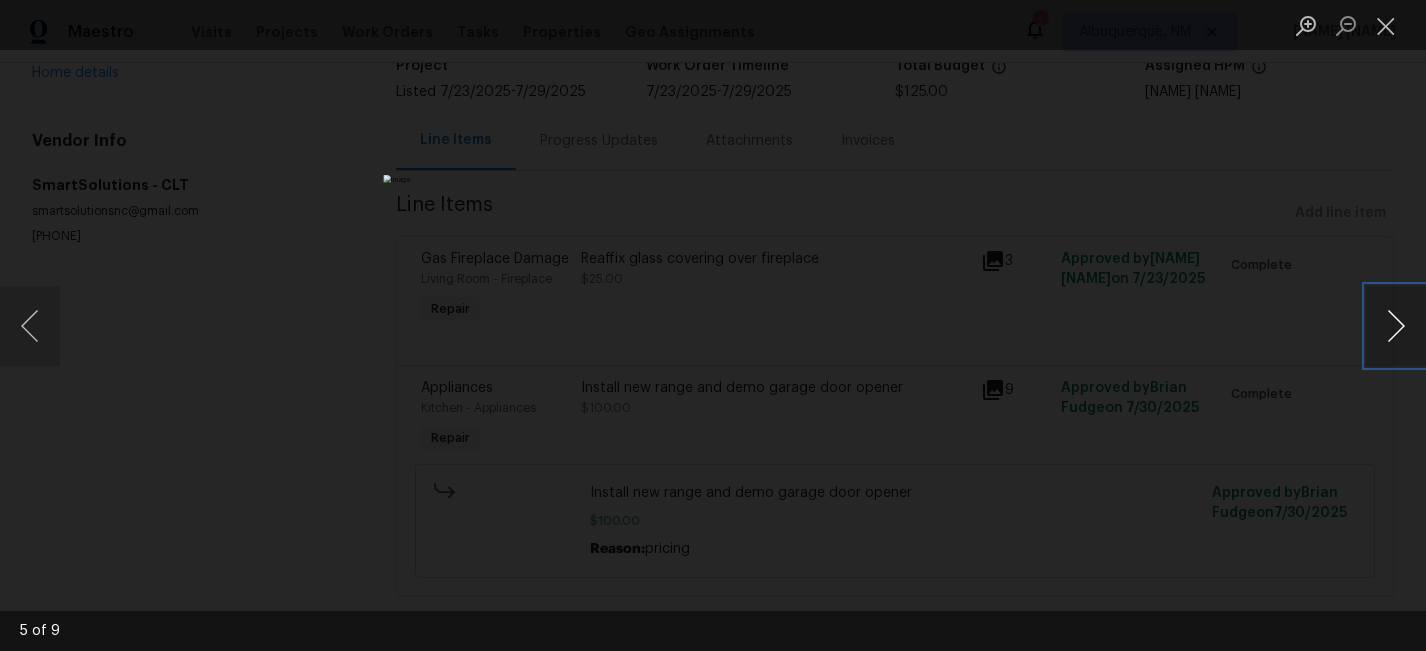 click at bounding box center (1396, 326) 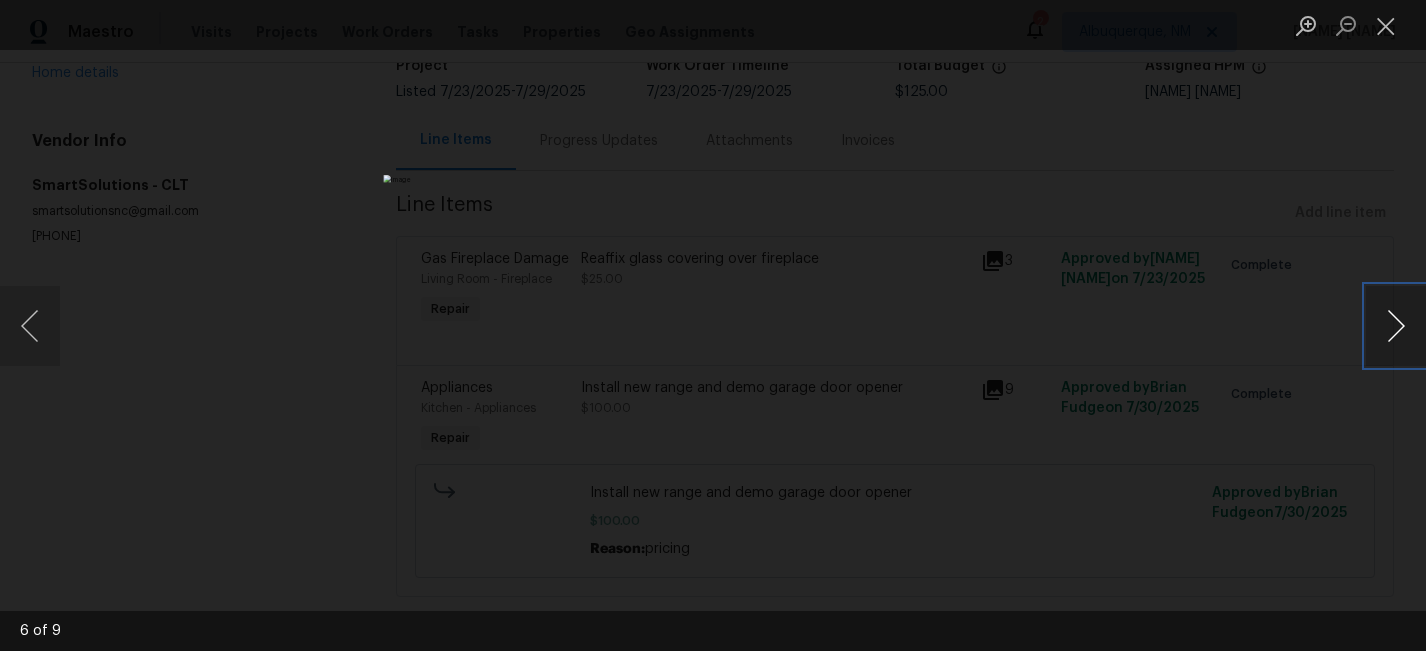 click at bounding box center [1396, 326] 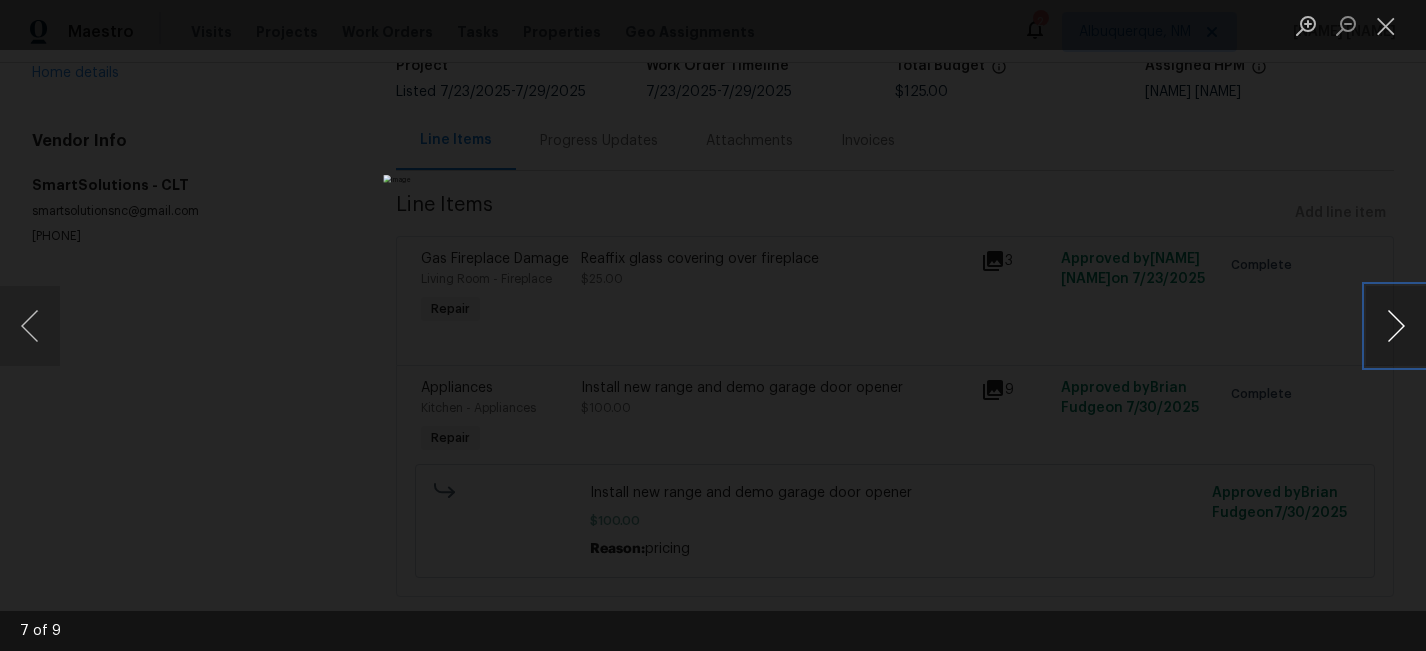 click at bounding box center [1396, 326] 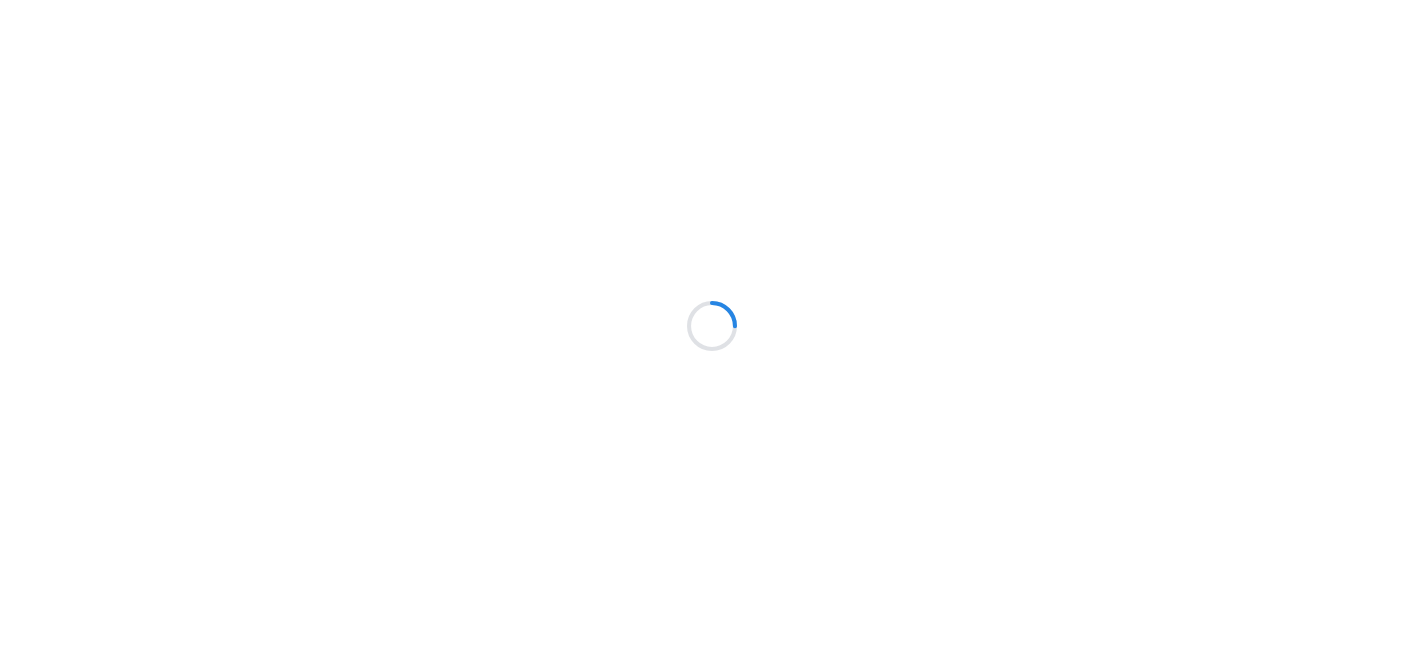 scroll, scrollTop: 0, scrollLeft: 0, axis: both 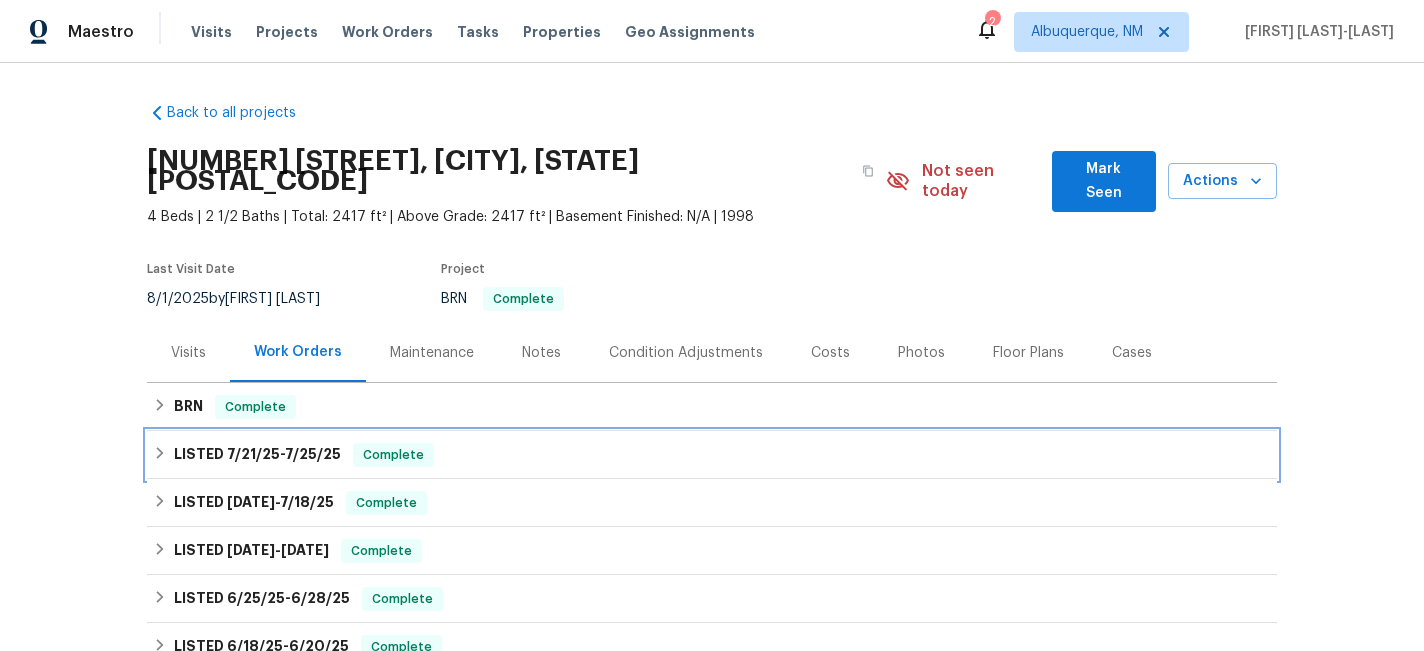 click on "LISTED   [DATE]  -  [DATE]" at bounding box center (257, 455) 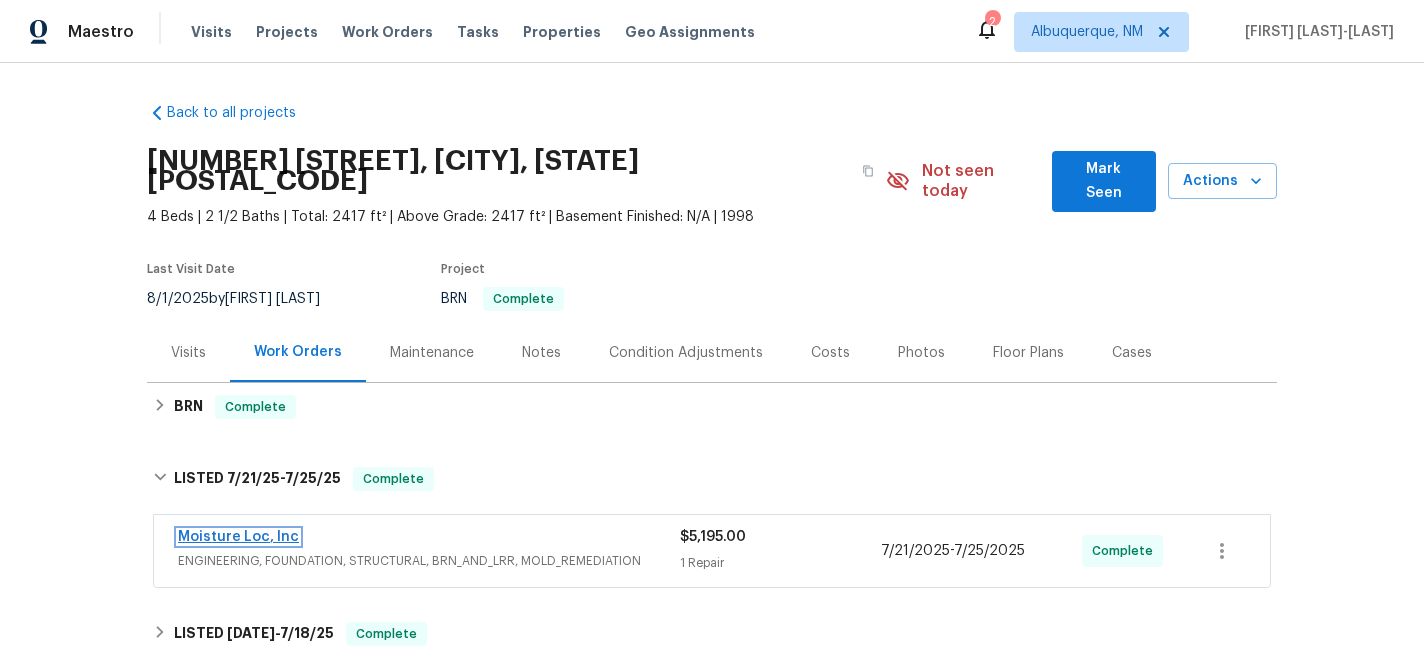 click on "Moisture Loc, Inc" at bounding box center [238, 537] 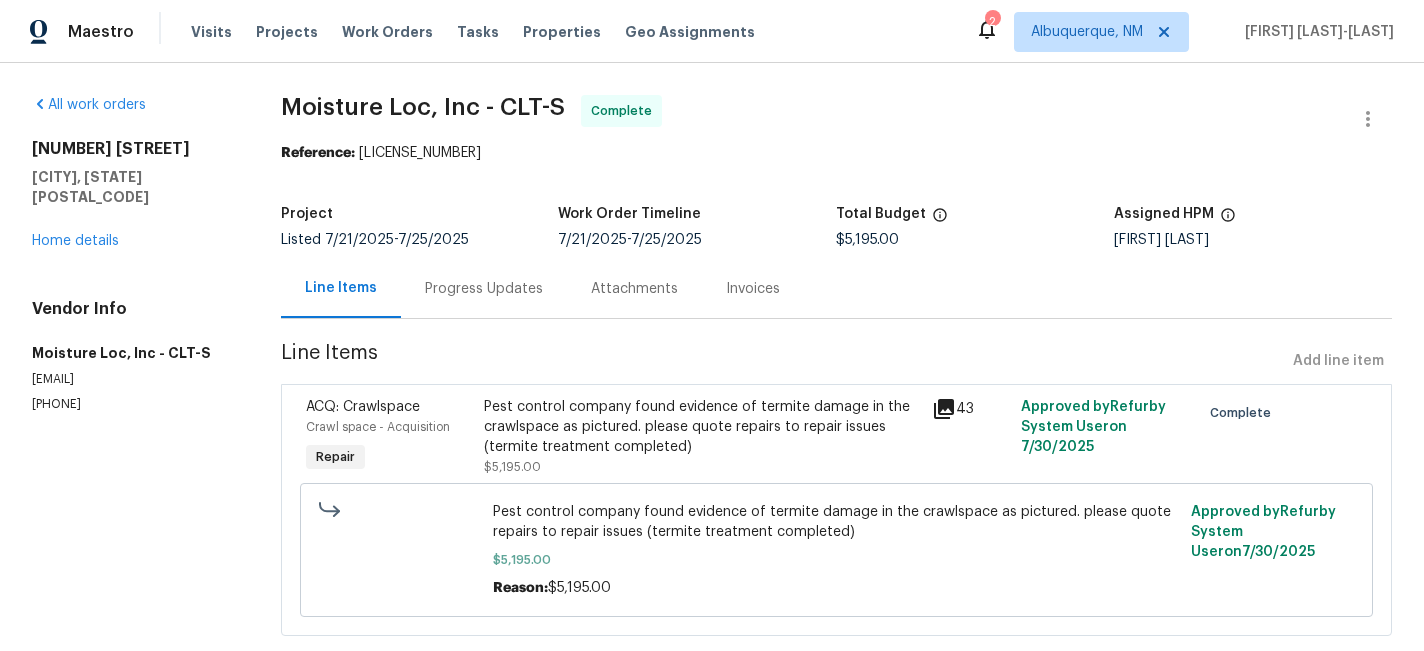 click 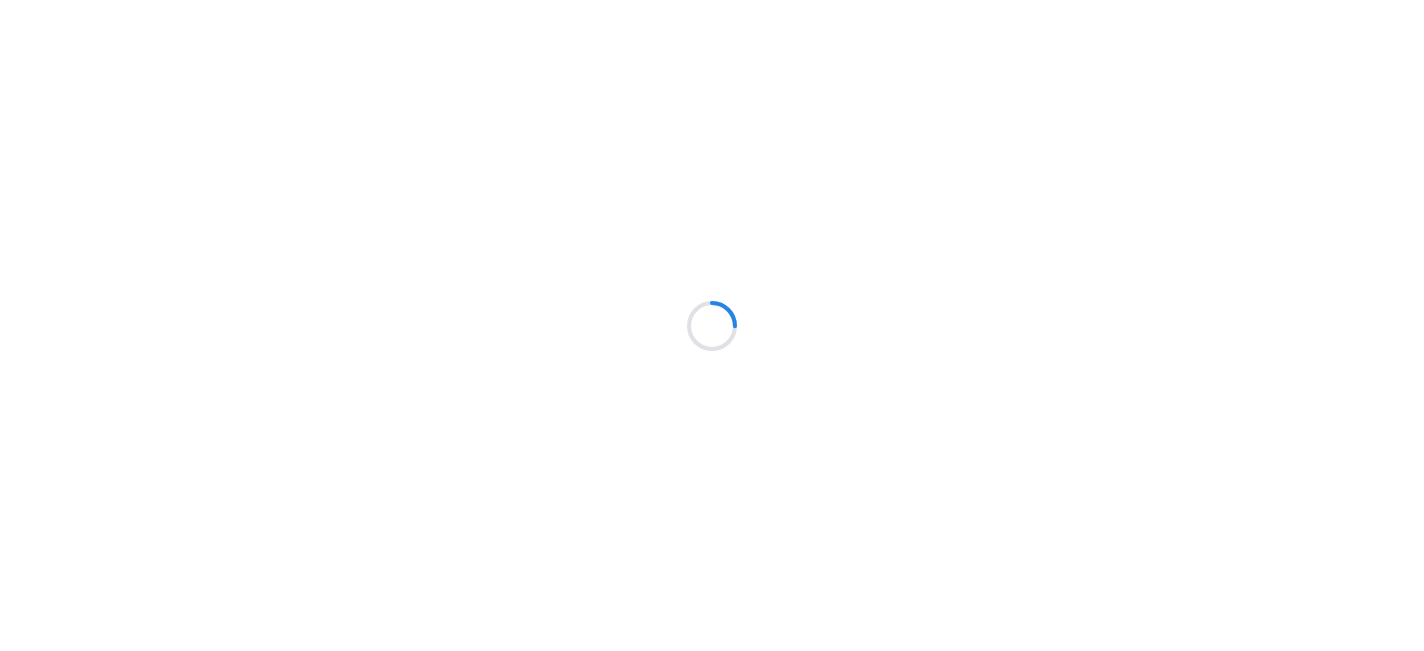 scroll, scrollTop: 0, scrollLeft: 0, axis: both 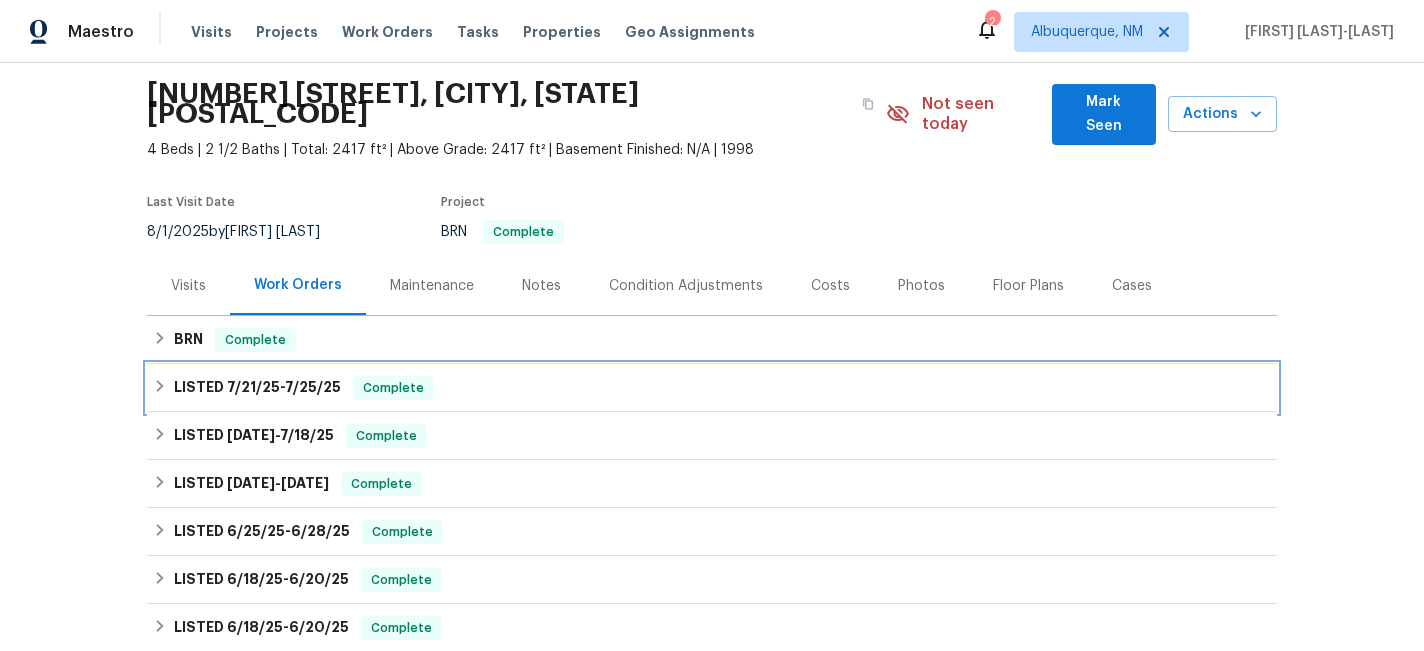 click on "7/21/25" at bounding box center (253, 387) 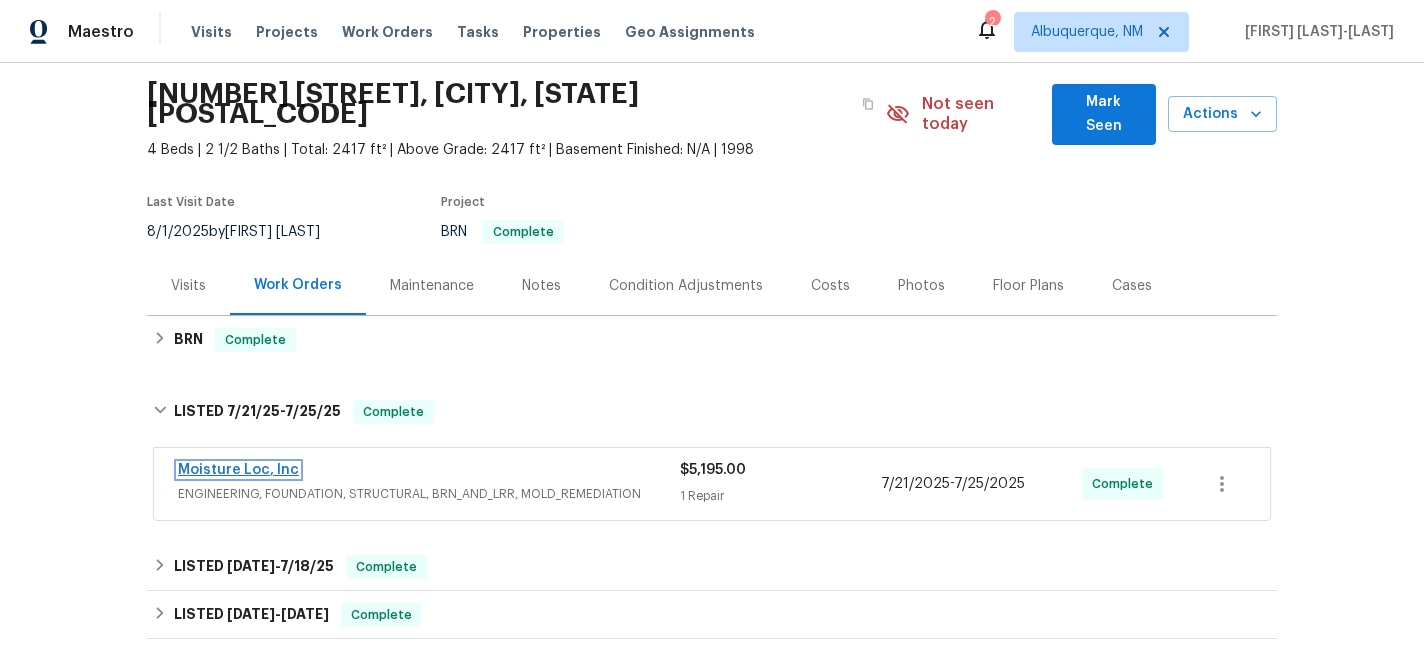 click on "Moisture Loc, Inc" at bounding box center [238, 470] 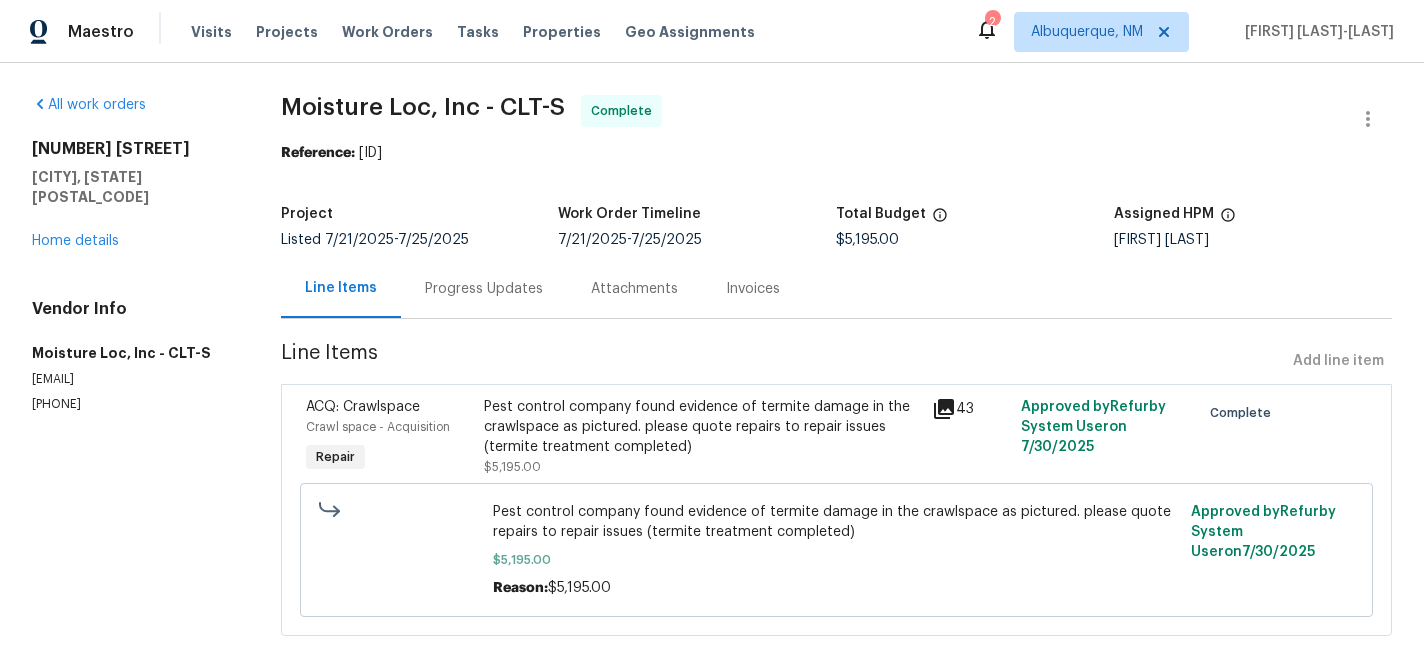 click on "Invoices" at bounding box center [753, 289] 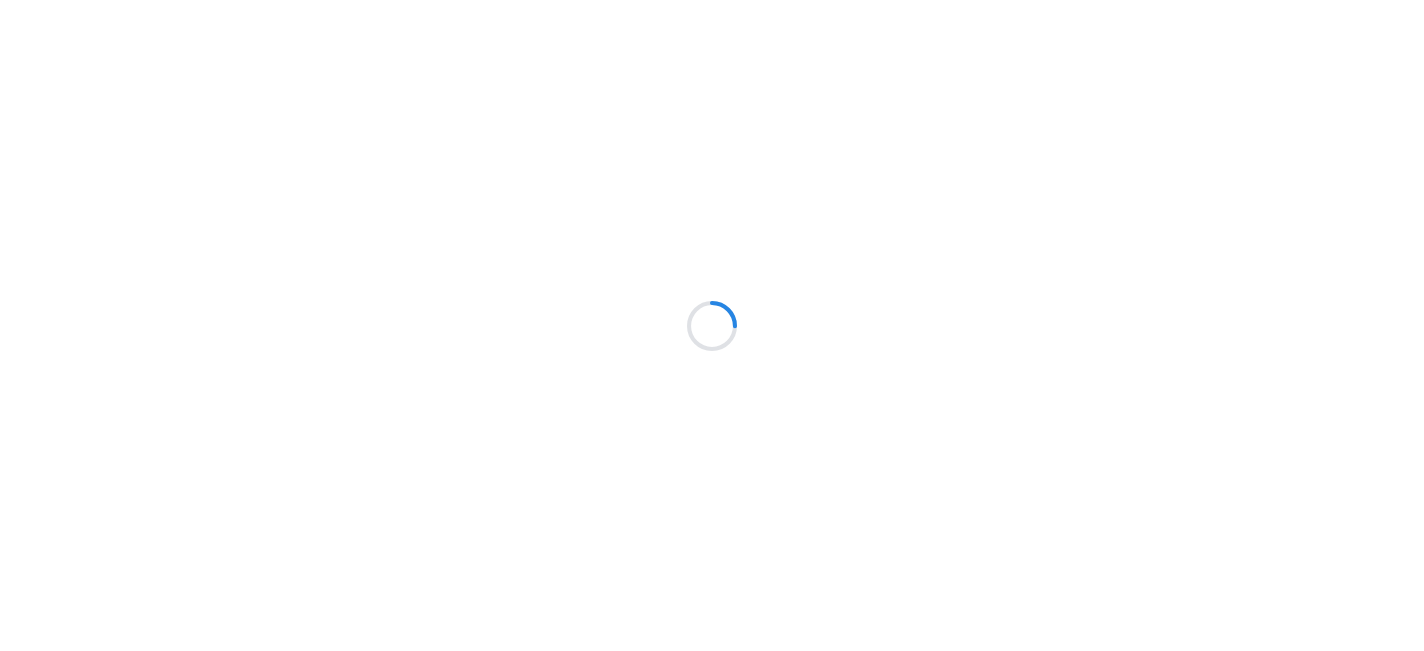 scroll, scrollTop: 0, scrollLeft: 0, axis: both 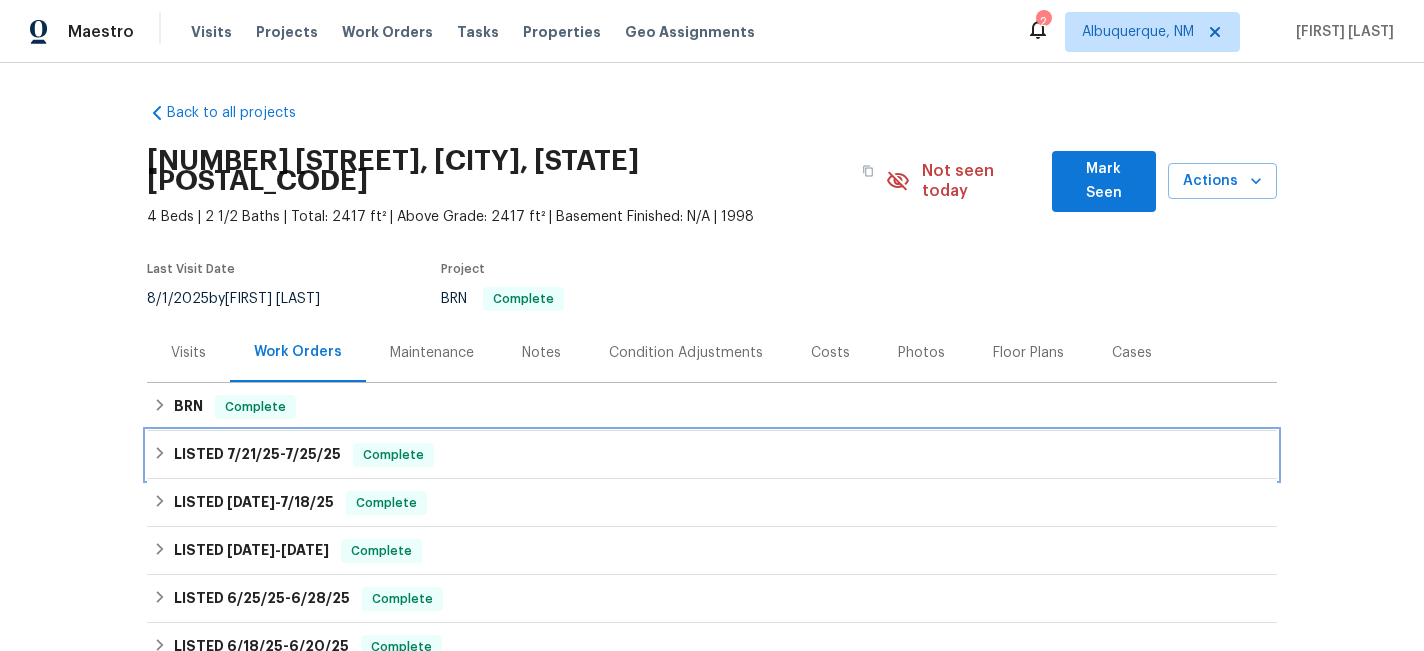 click on "LISTED   7/21/25  -  7/25/25" at bounding box center (257, 455) 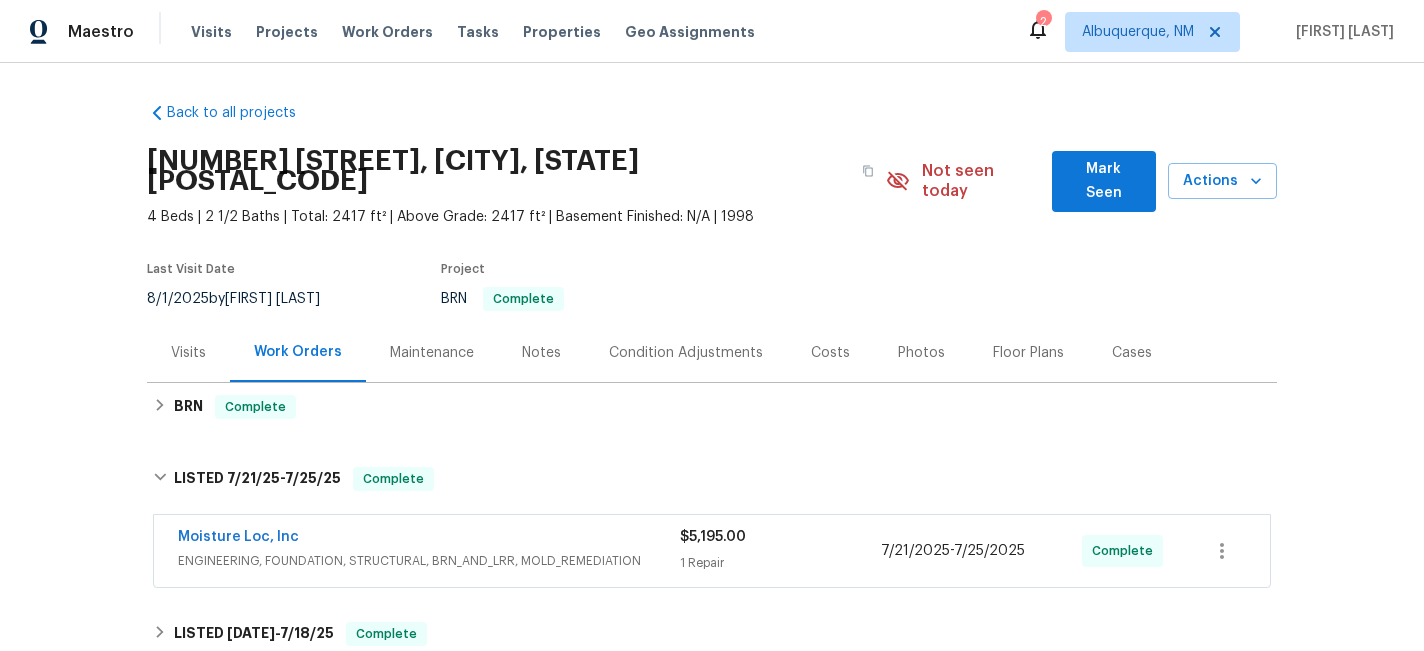 click on "Moisture Loc, Inc ENGINEERING, FOUNDATION, STRUCTURAL, BRN_AND_LRR, MOLD_REMEDIATION $5,195.00 1 Repair 7/21/2025  -  7/25/2025 Complete" at bounding box center [712, 551] 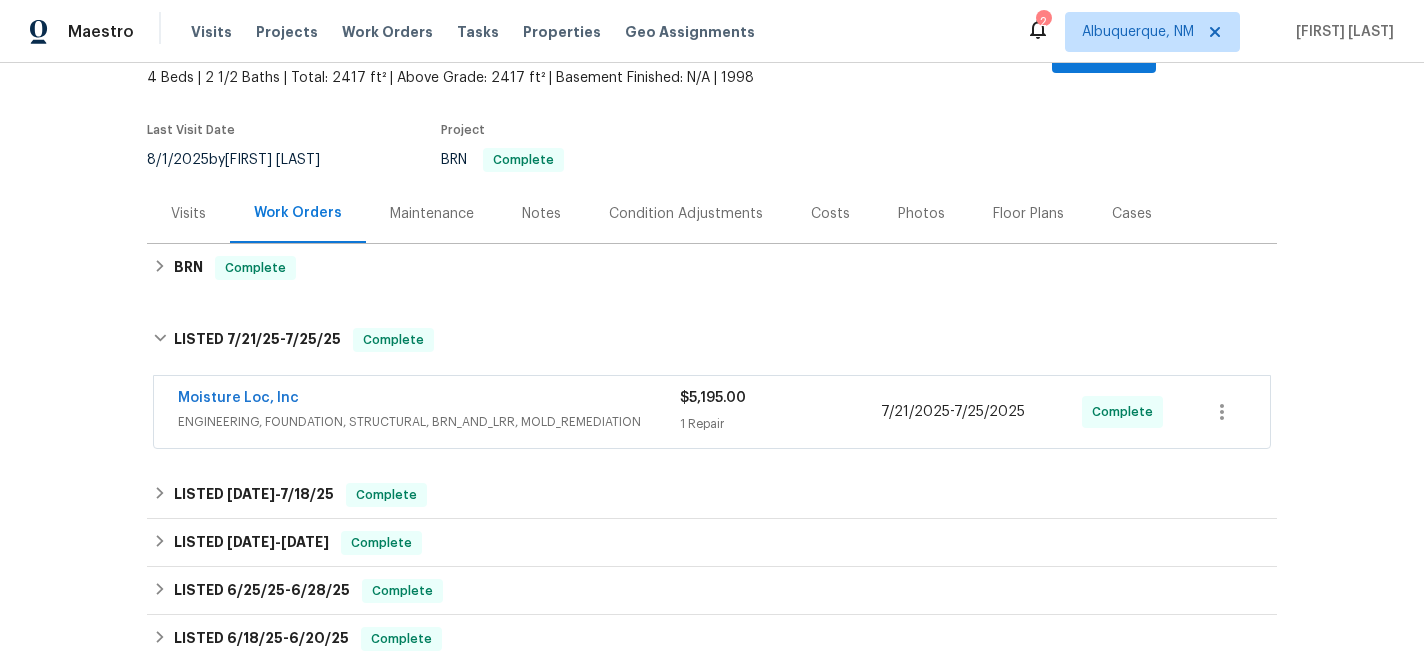 scroll, scrollTop: 155, scrollLeft: 0, axis: vertical 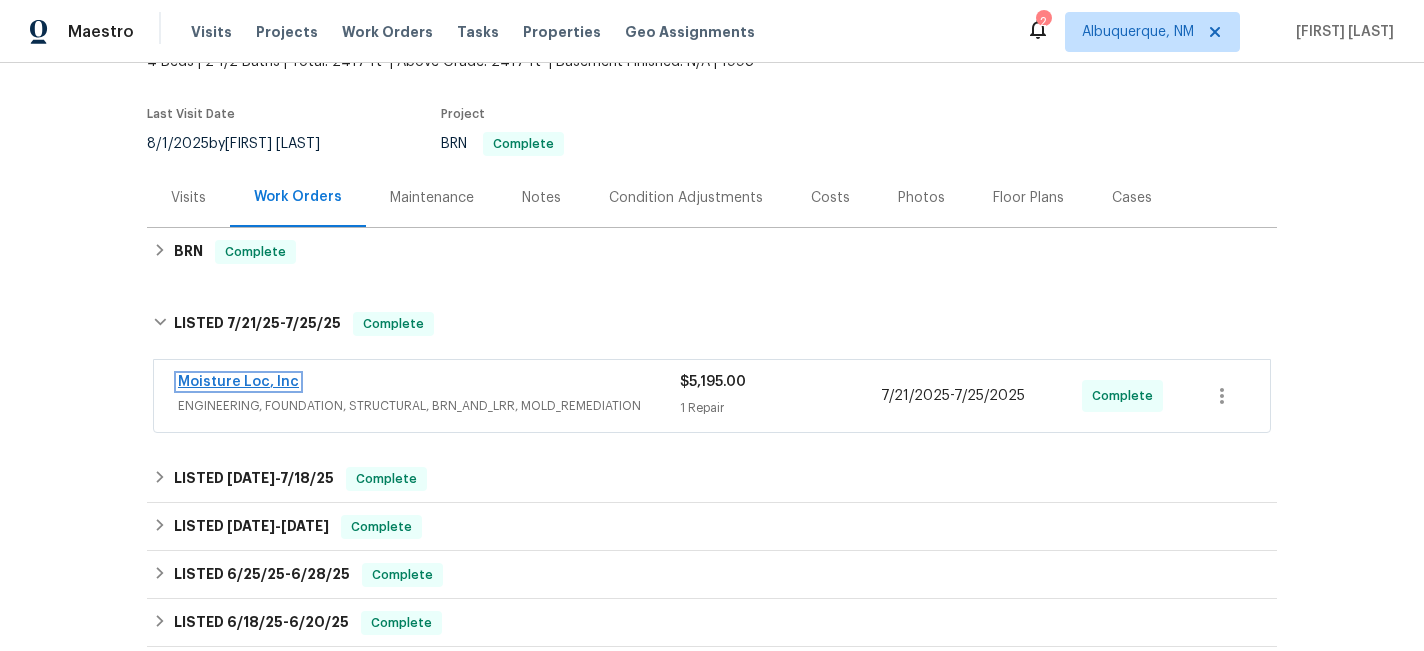 click on "Moisture Loc, Inc" at bounding box center (238, 382) 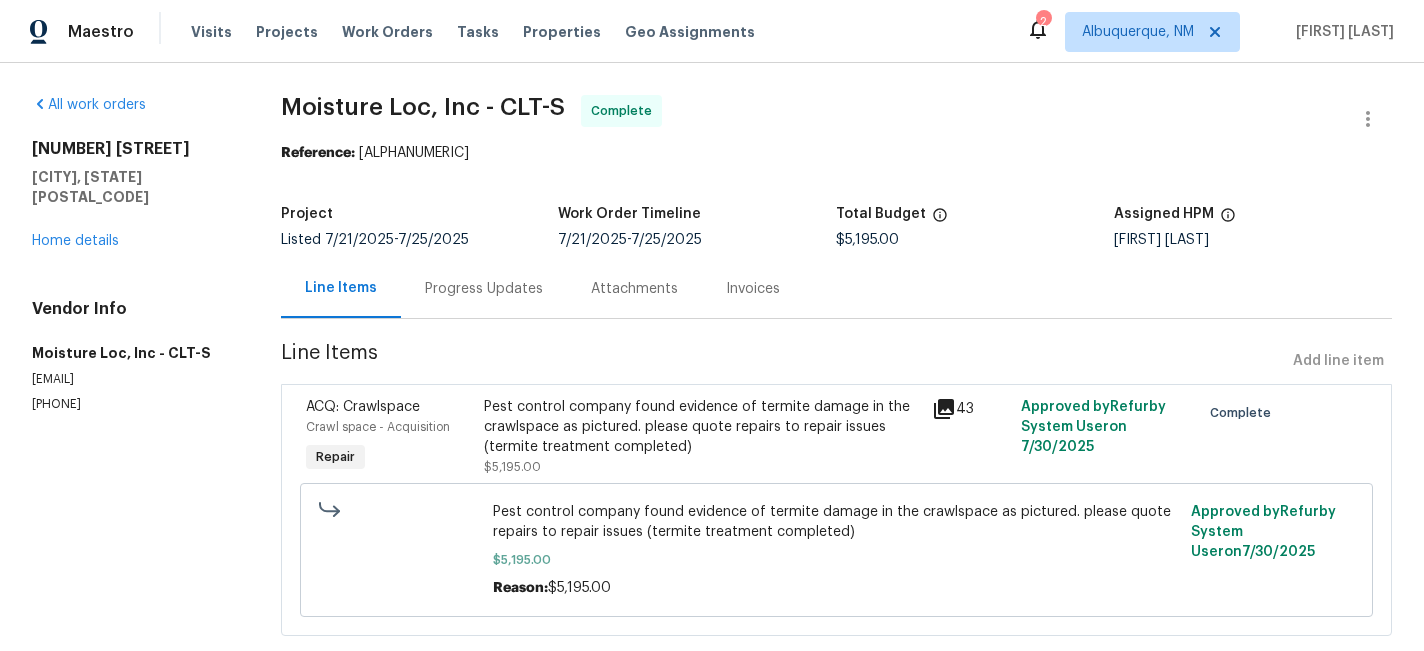 click 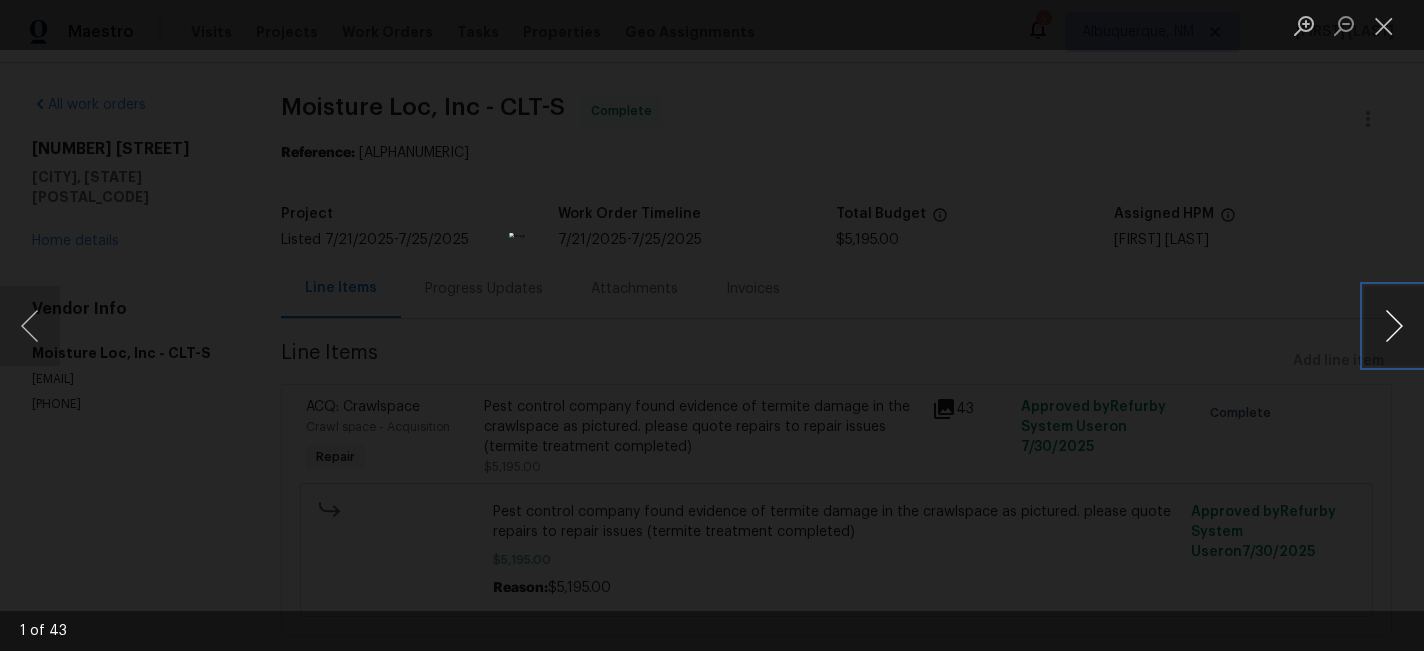 click at bounding box center [1394, 326] 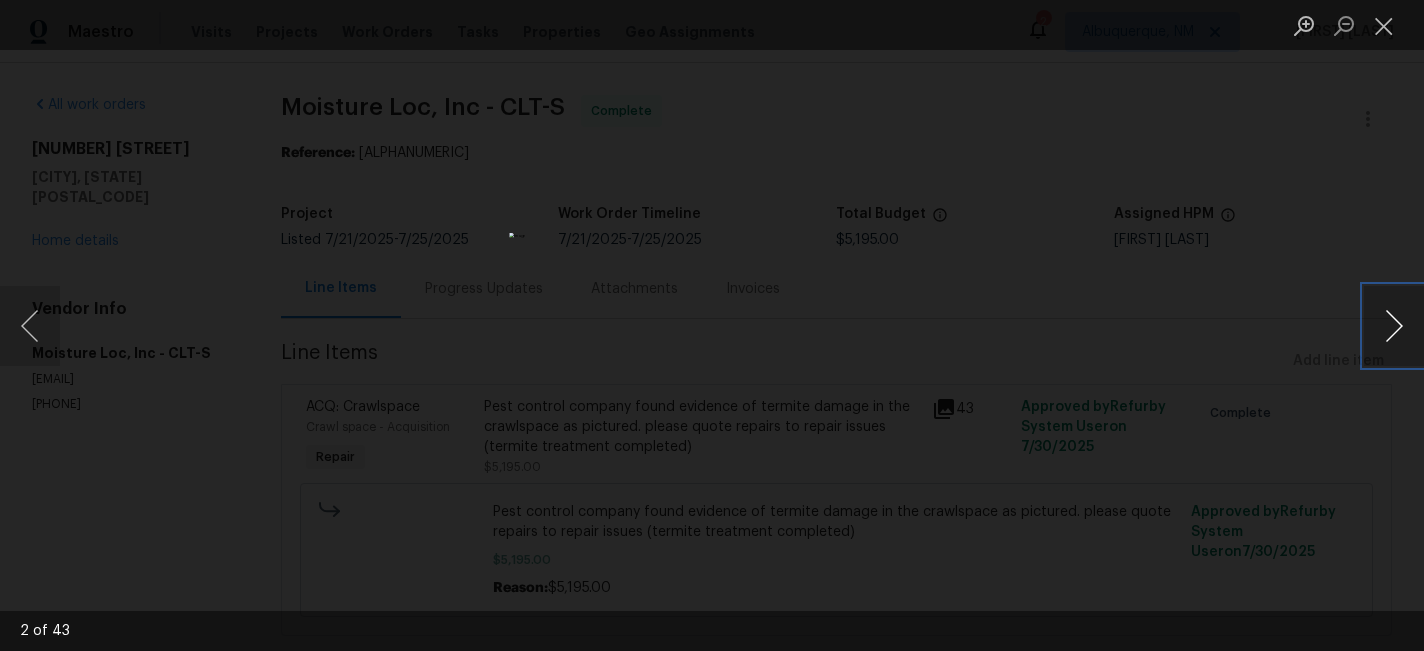 click at bounding box center (1394, 326) 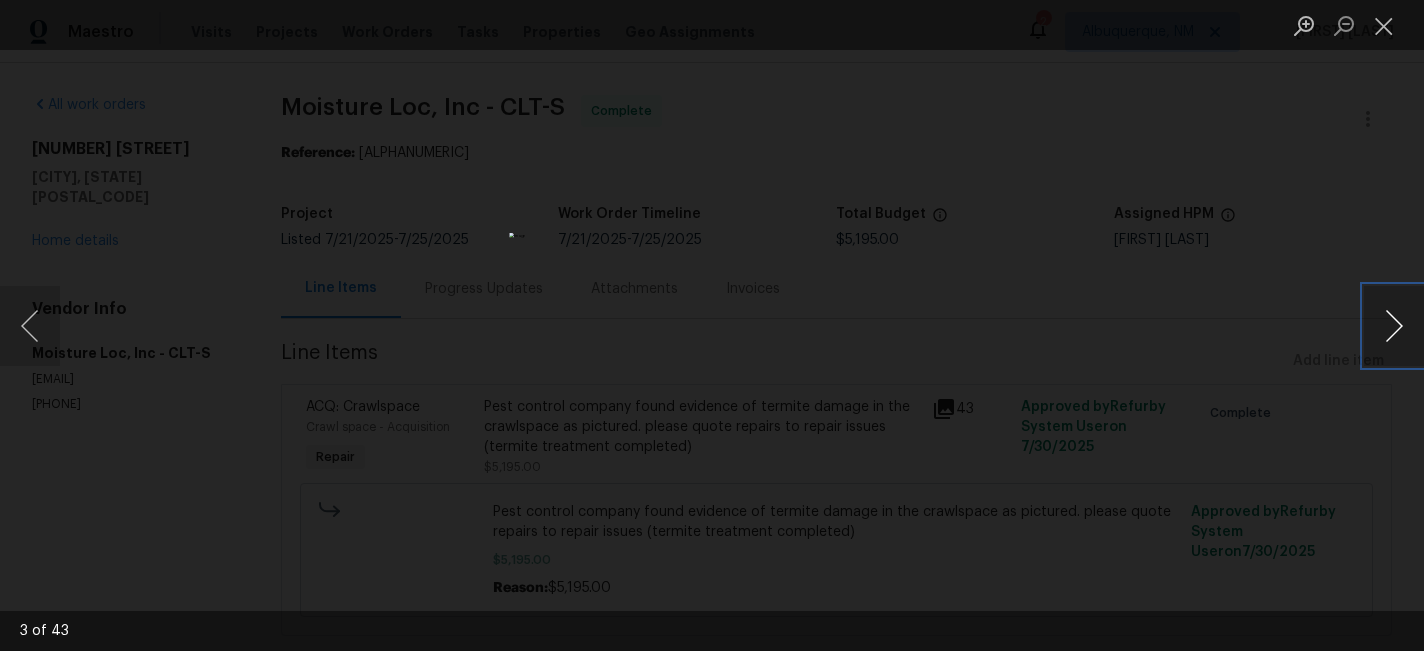 click at bounding box center (1394, 326) 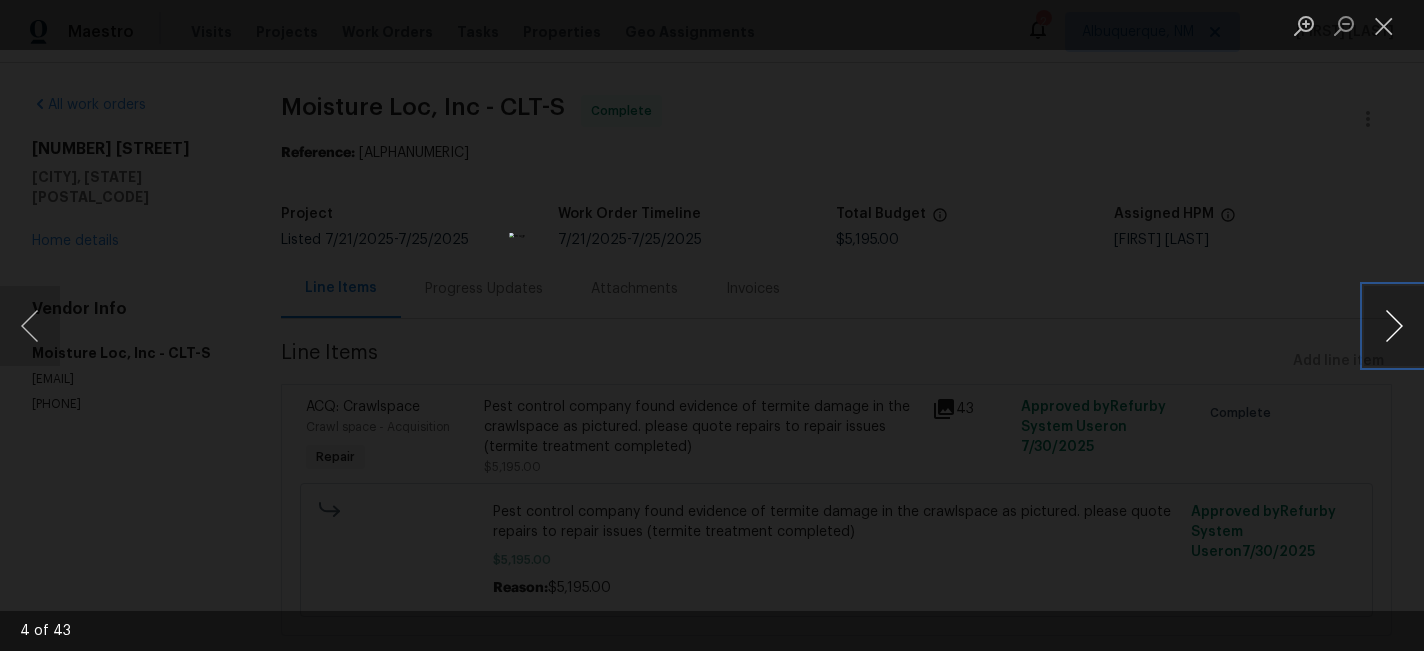 click at bounding box center [1394, 326] 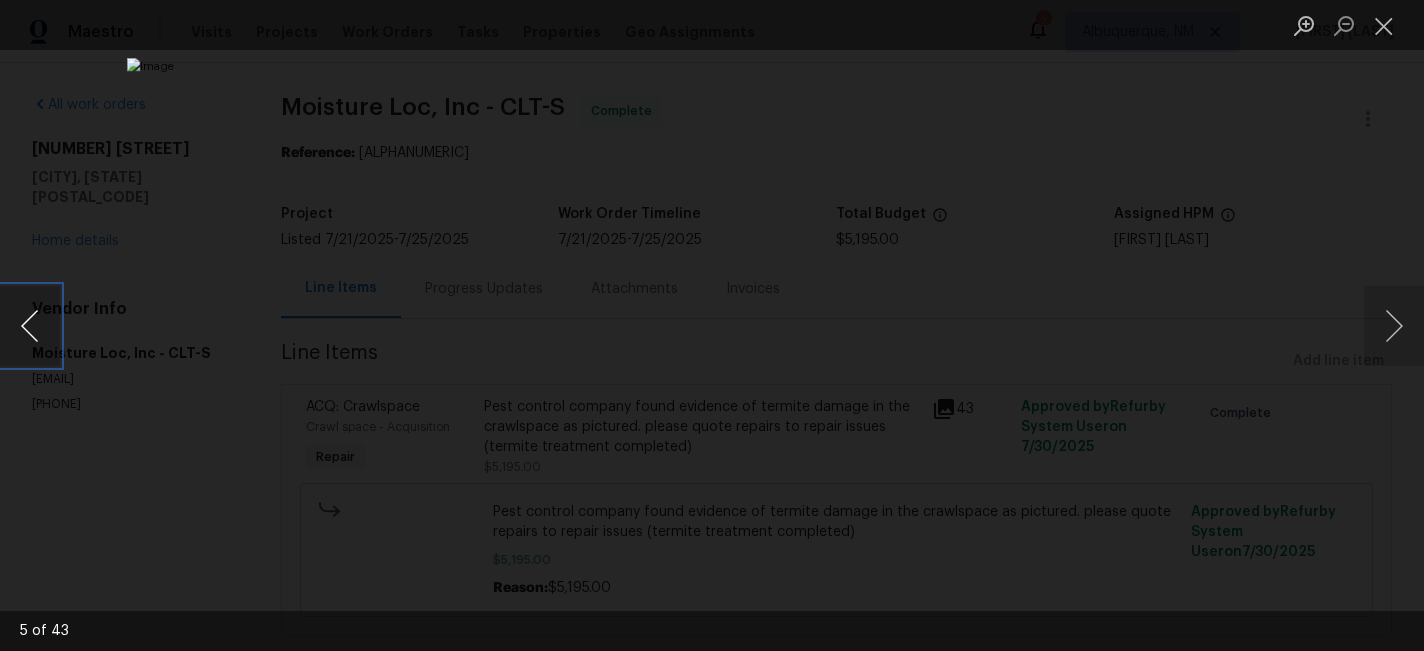 click at bounding box center [30, 326] 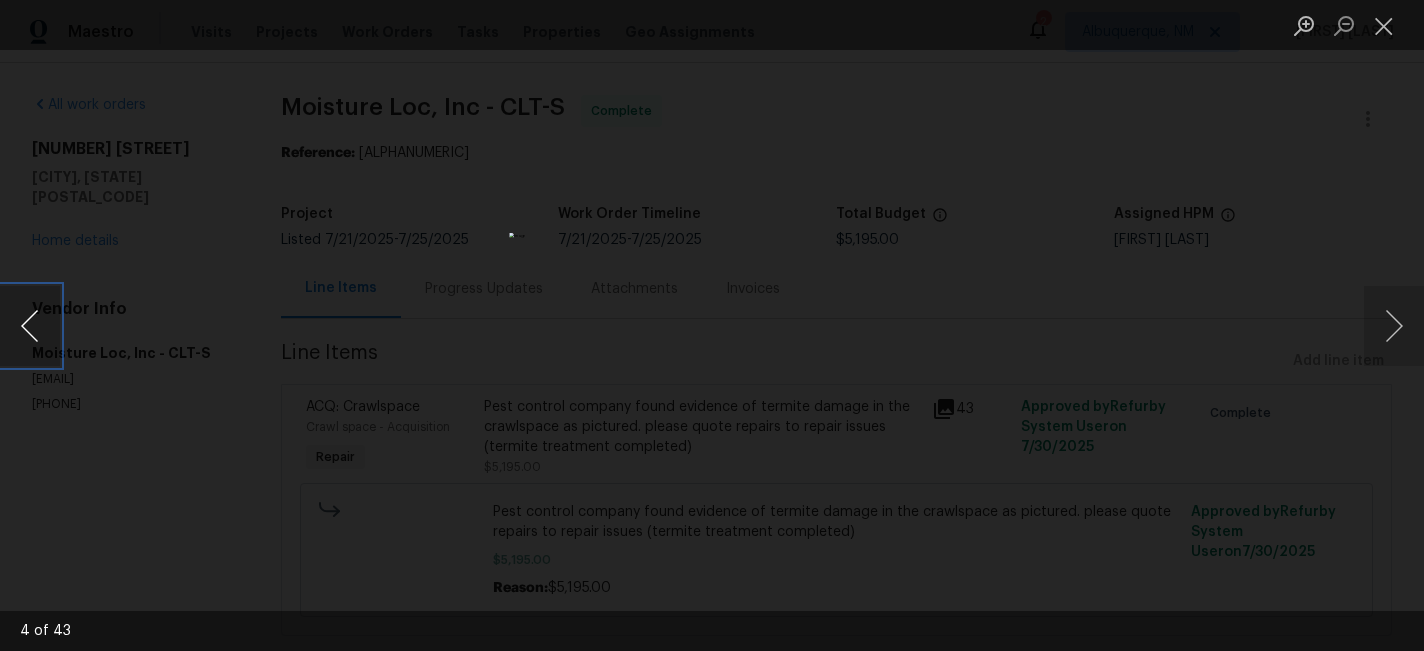 click at bounding box center (30, 326) 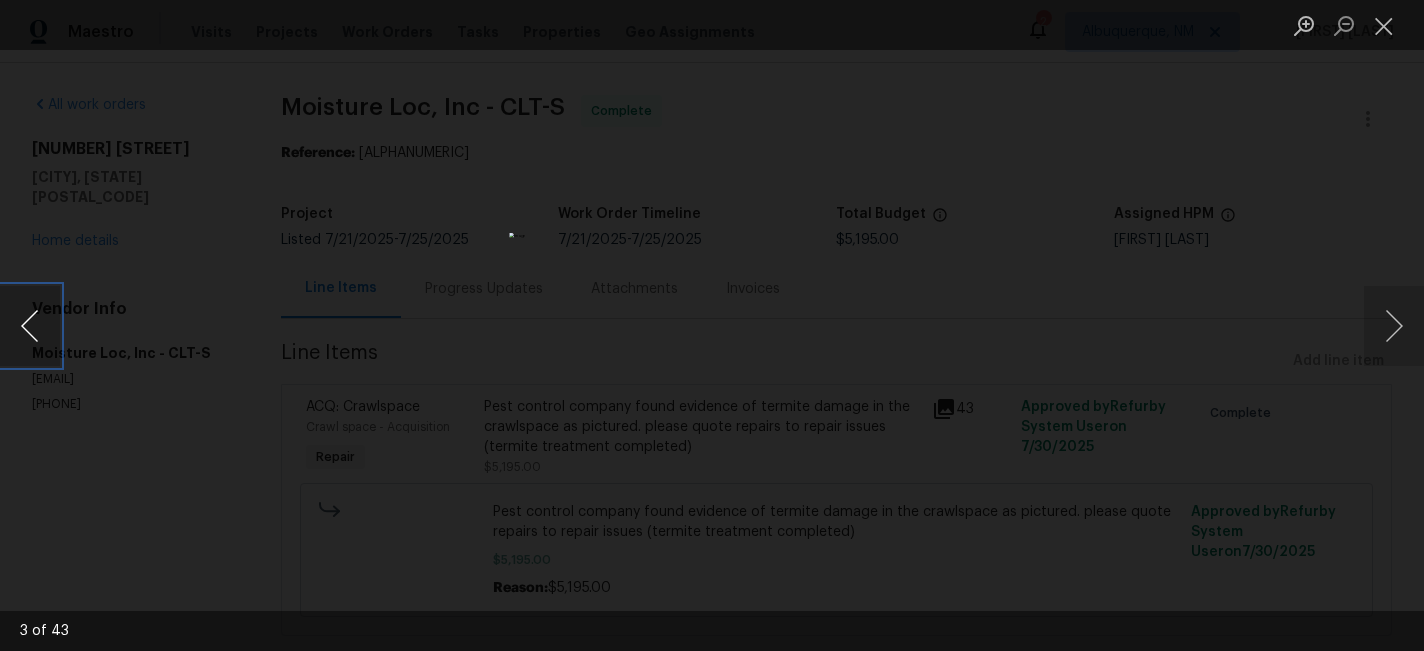 click at bounding box center [30, 326] 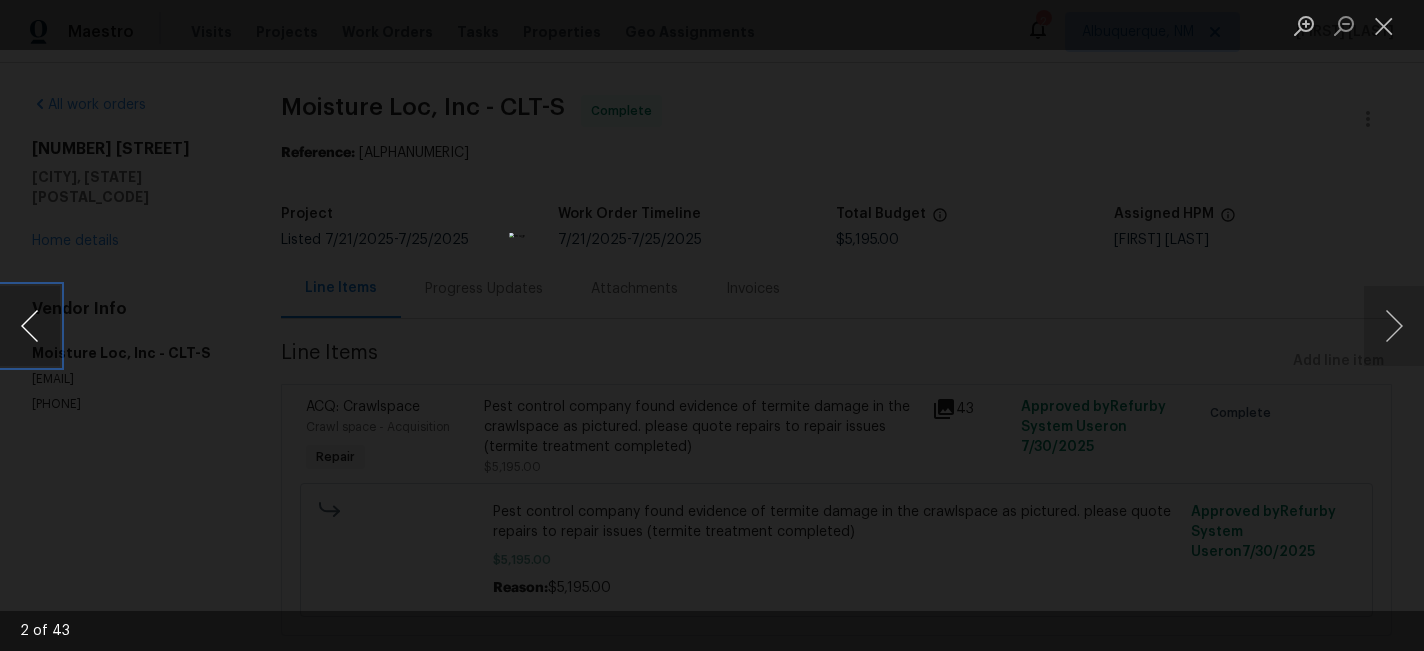 click at bounding box center [30, 326] 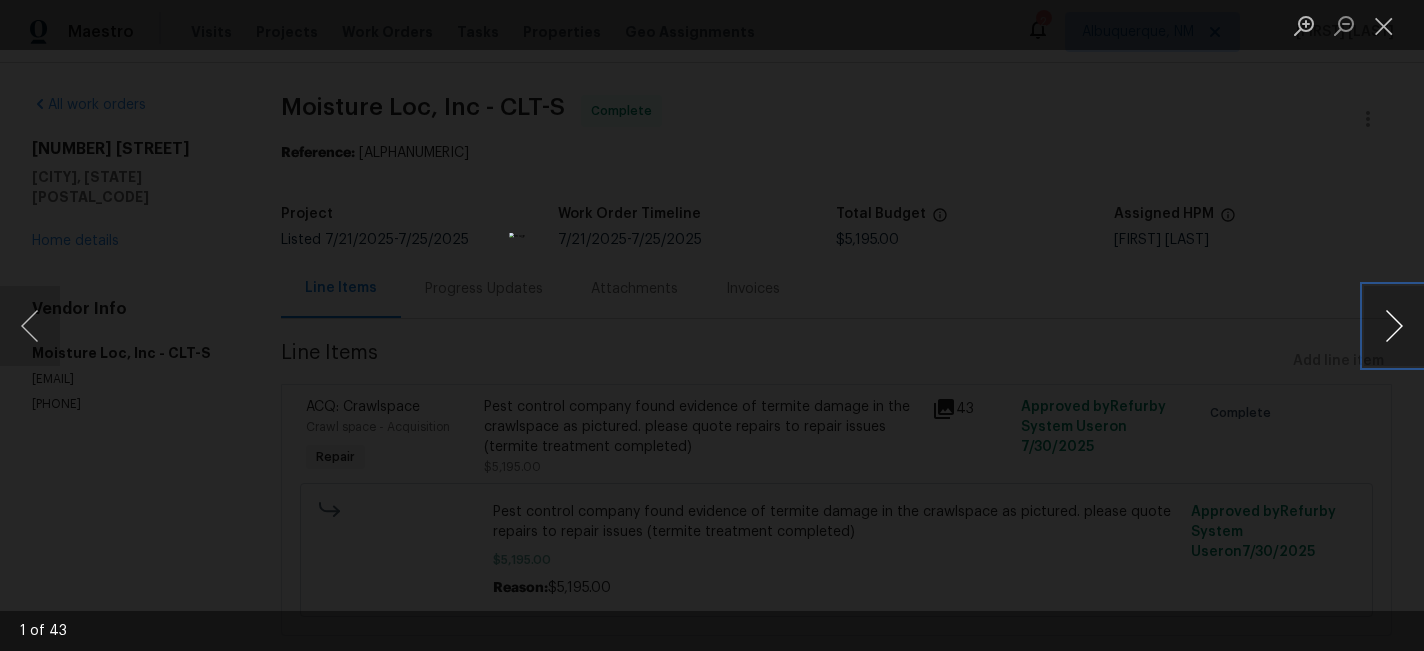 click at bounding box center [1394, 326] 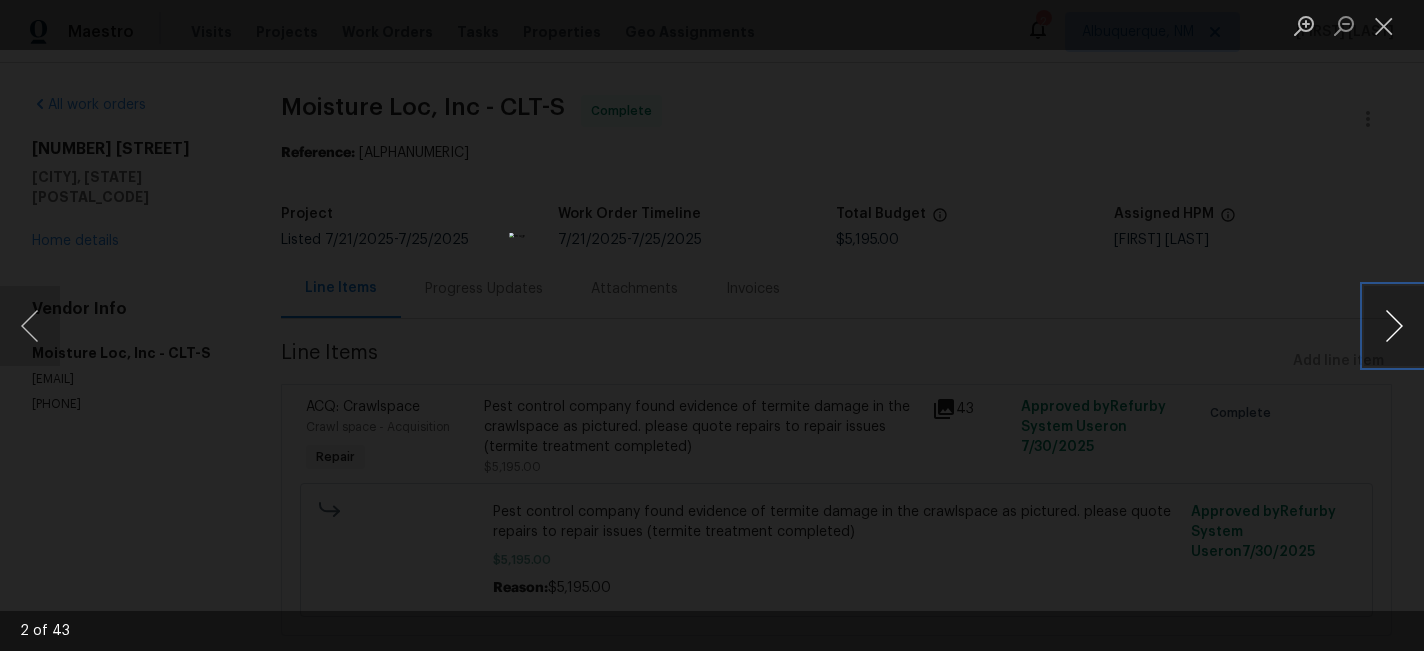 click at bounding box center (1394, 326) 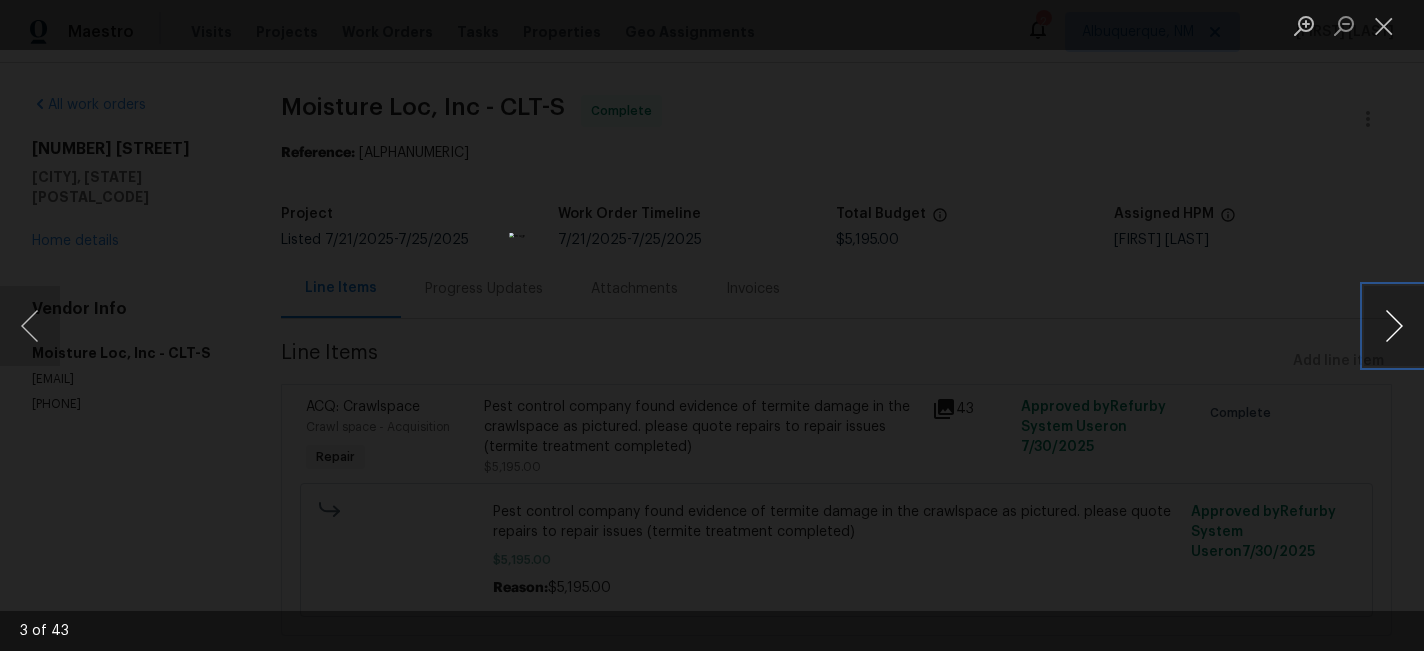 click at bounding box center [1394, 326] 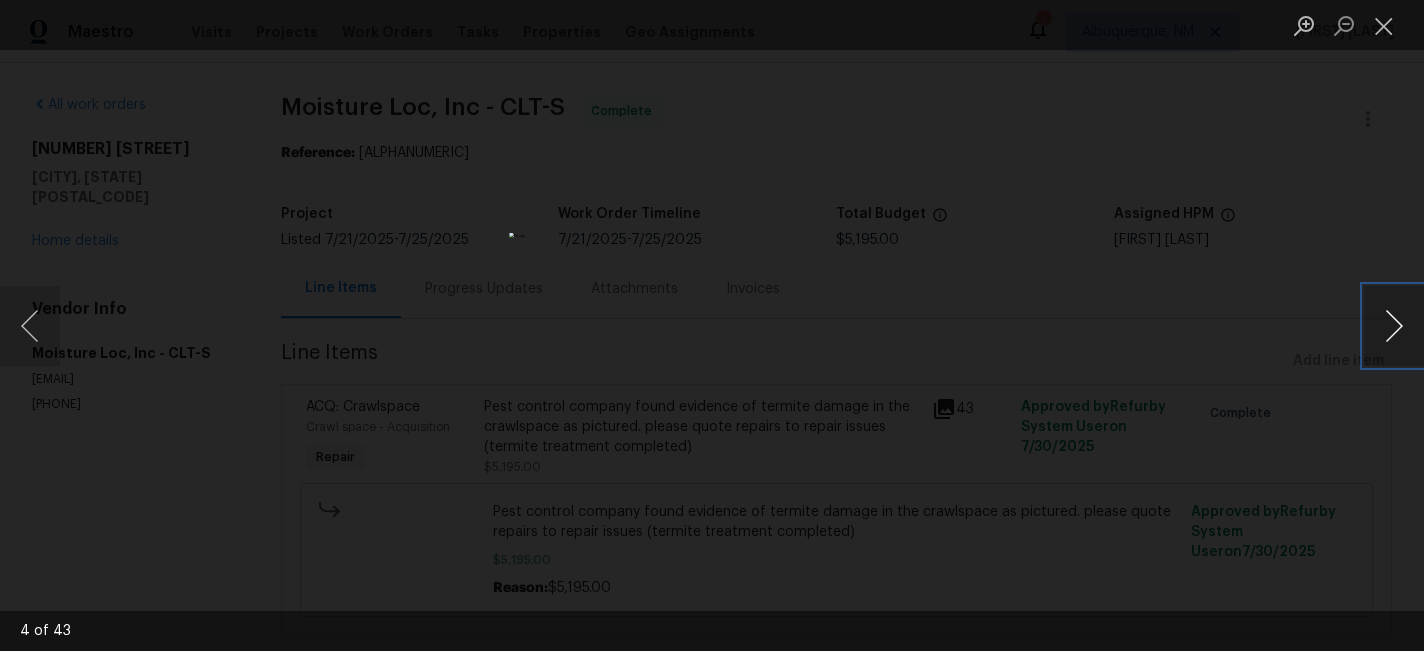click at bounding box center [1394, 326] 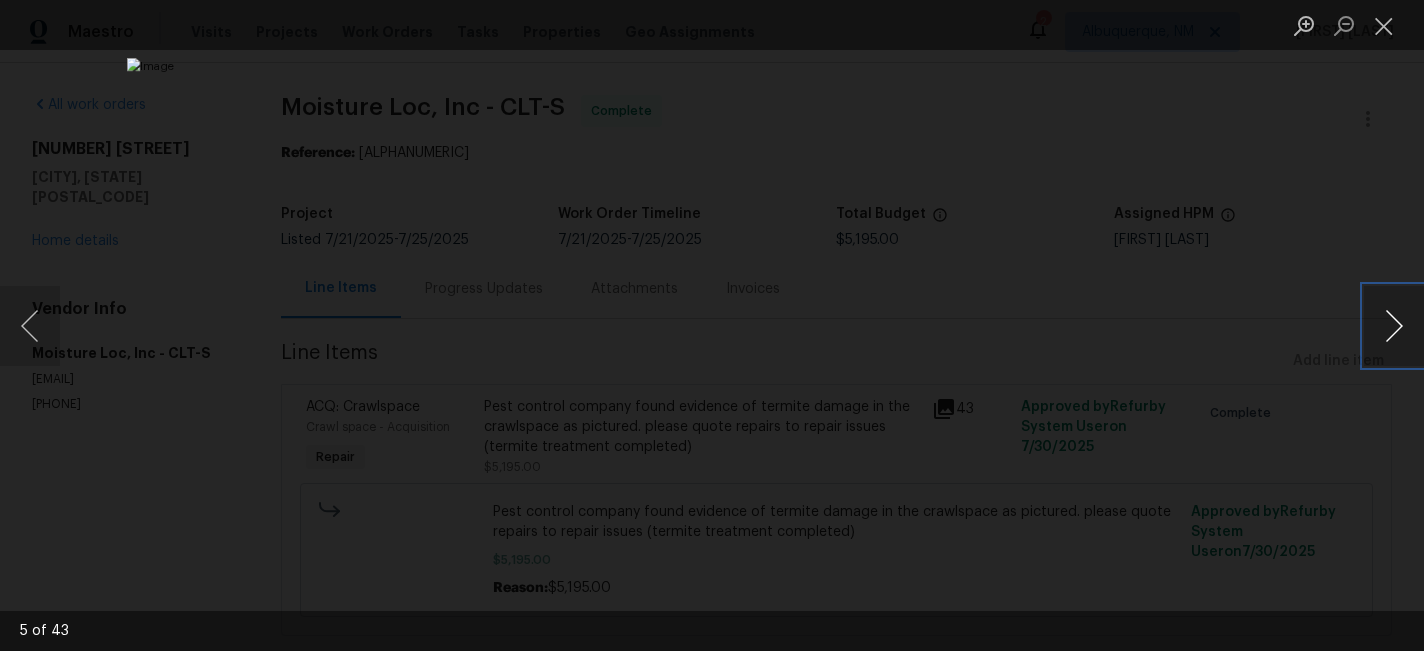 click at bounding box center (1394, 326) 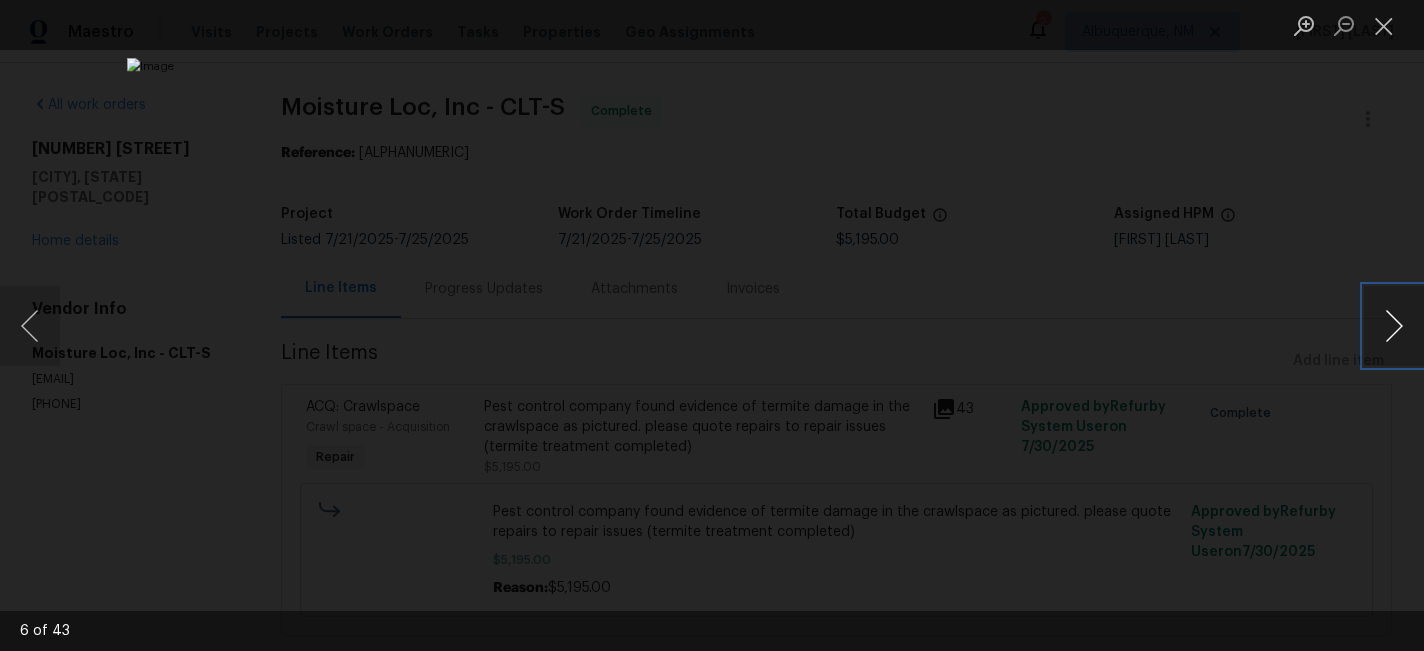 click at bounding box center (1394, 326) 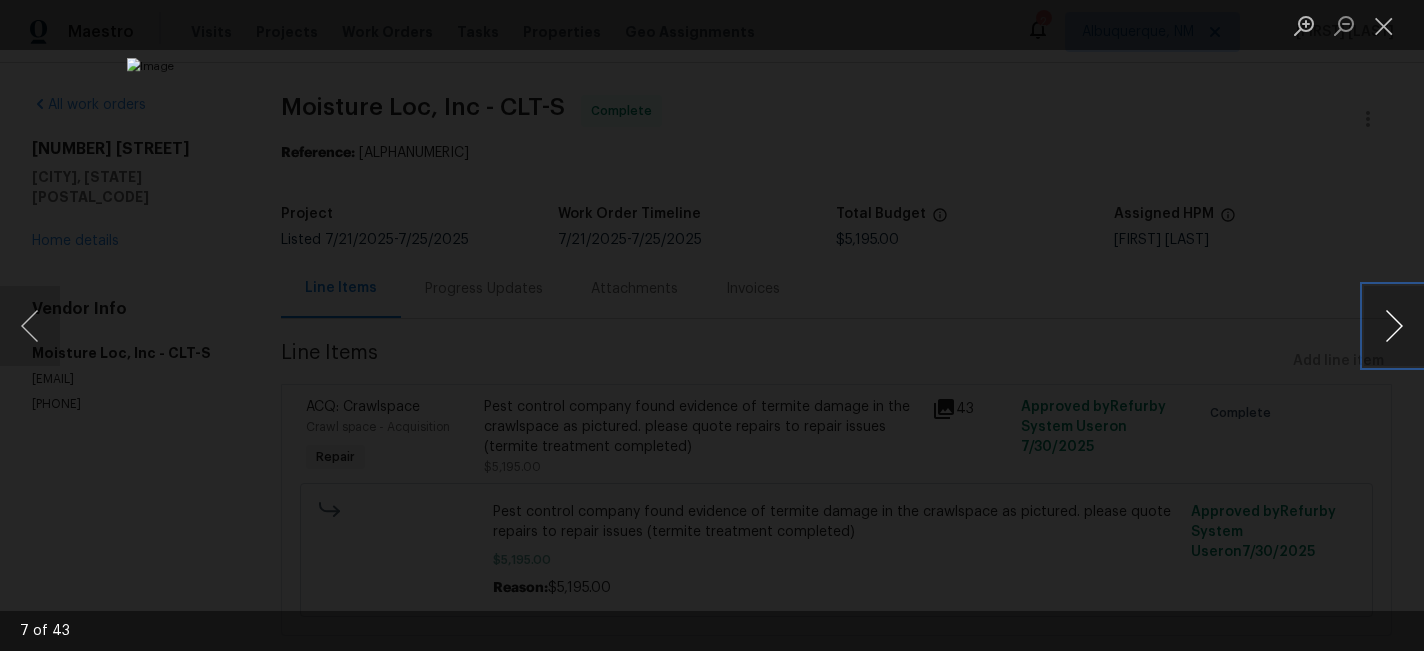 click at bounding box center [1394, 326] 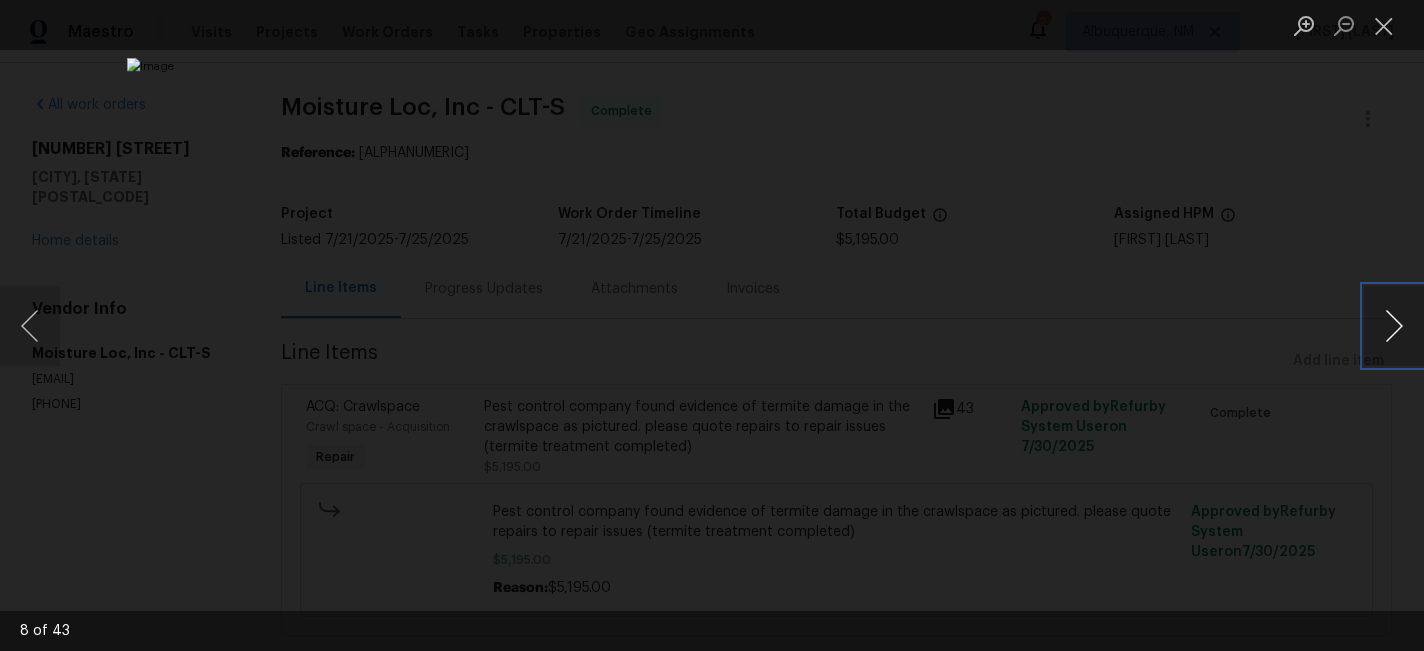 click at bounding box center (1394, 326) 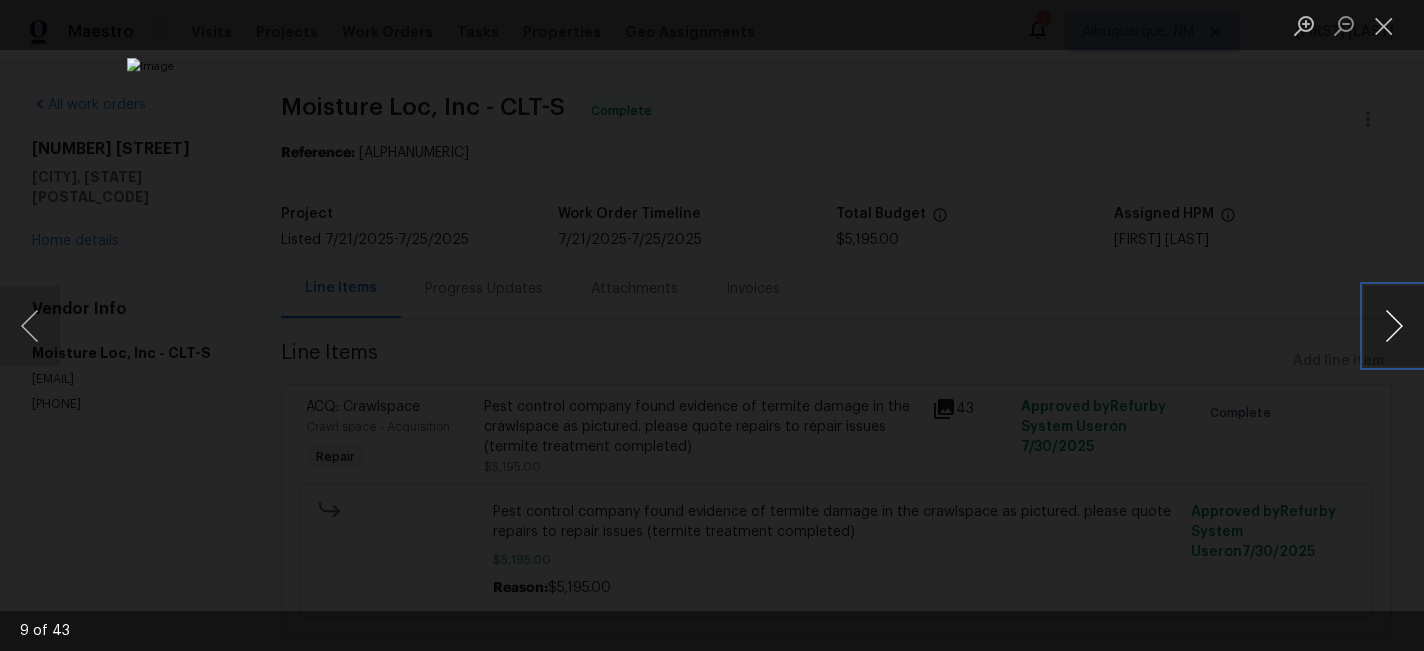 click at bounding box center [1394, 326] 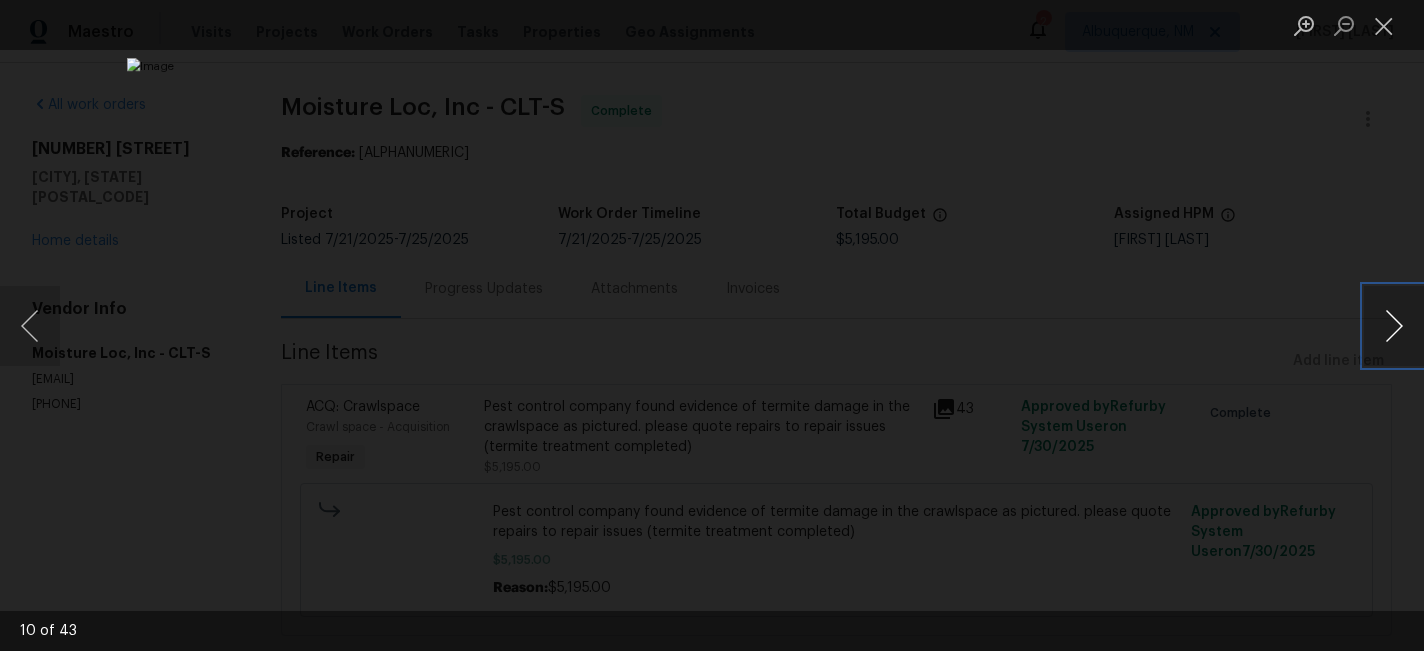 click at bounding box center [1394, 326] 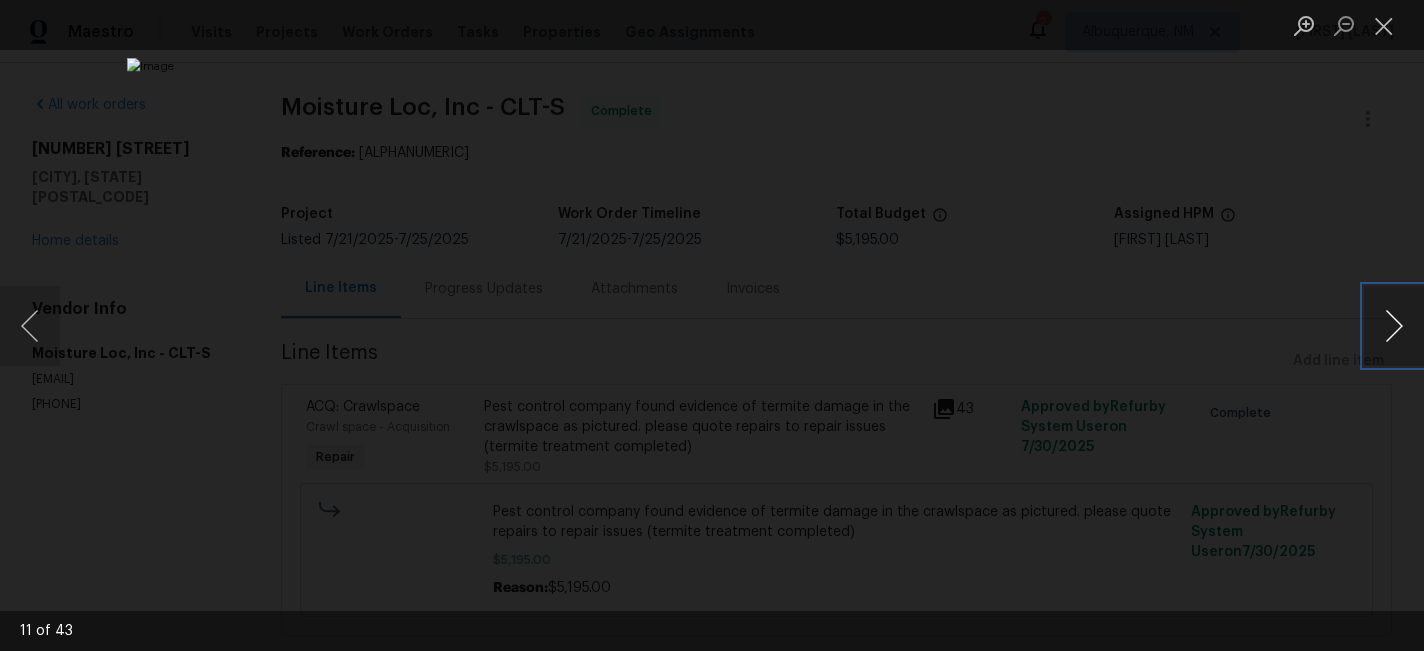 click at bounding box center [1394, 326] 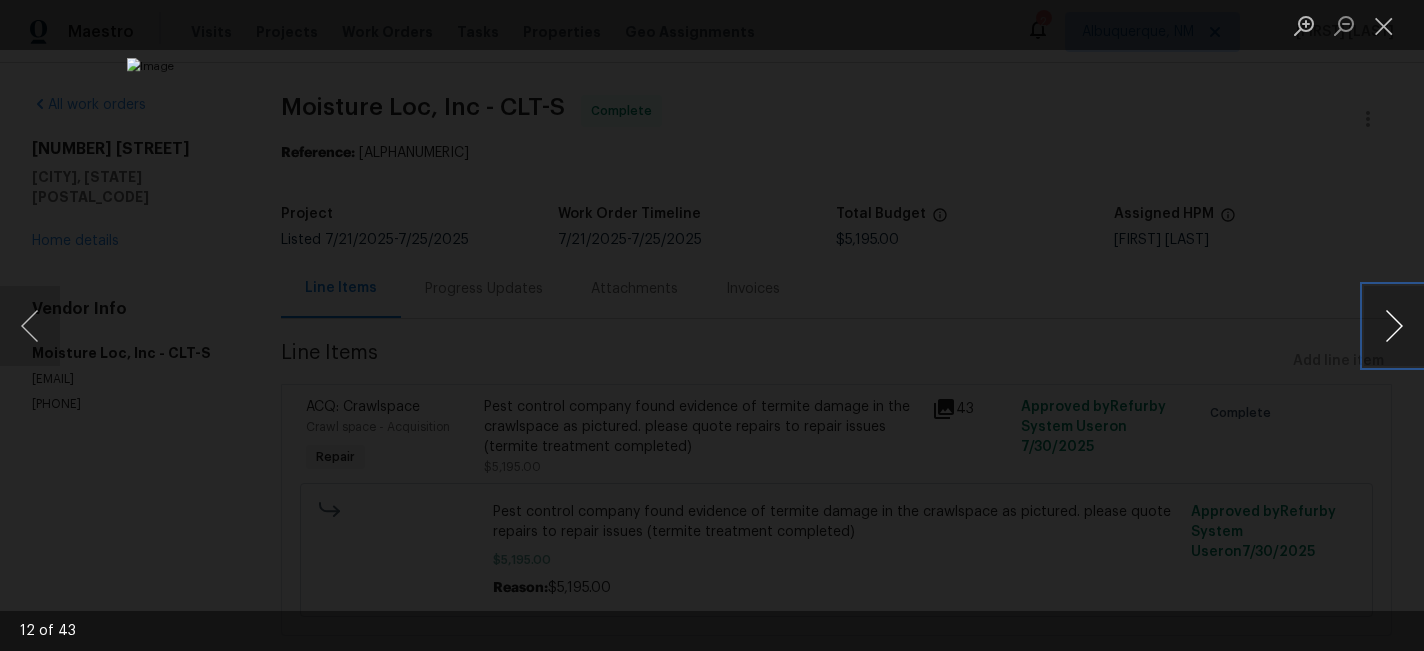 click at bounding box center [1394, 326] 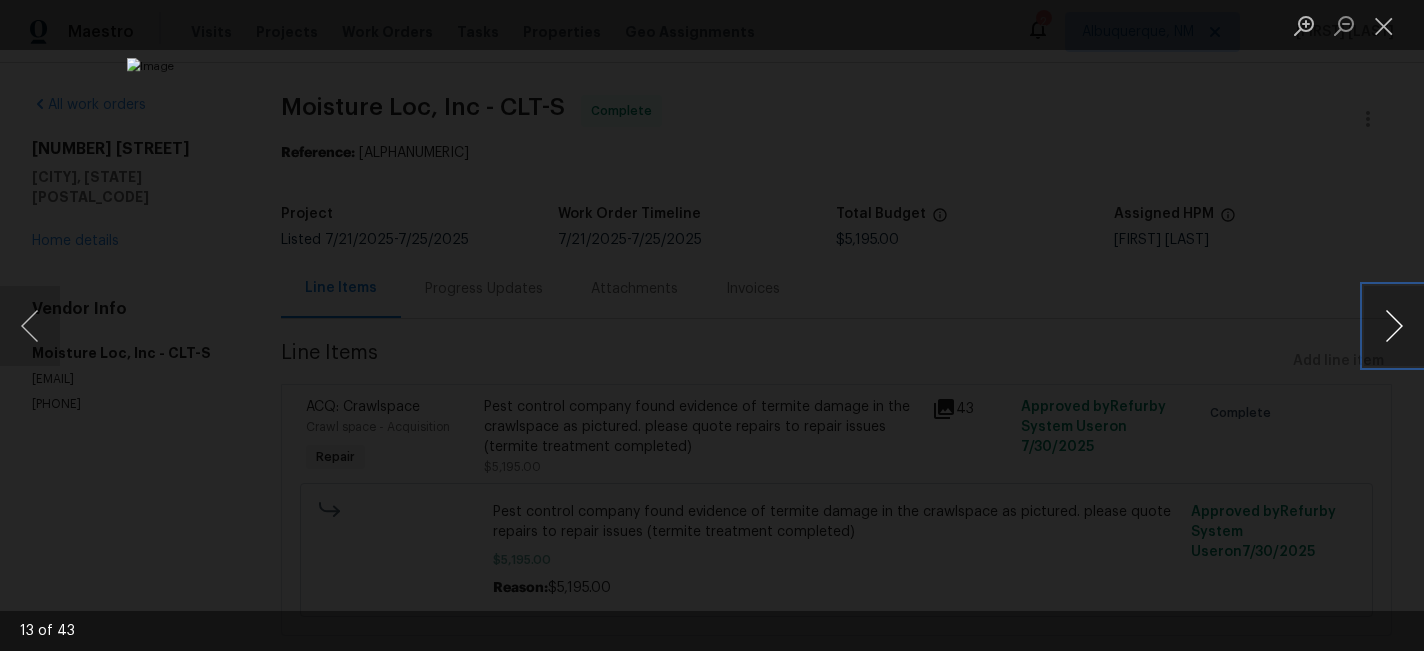 click at bounding box center (1394, 326) 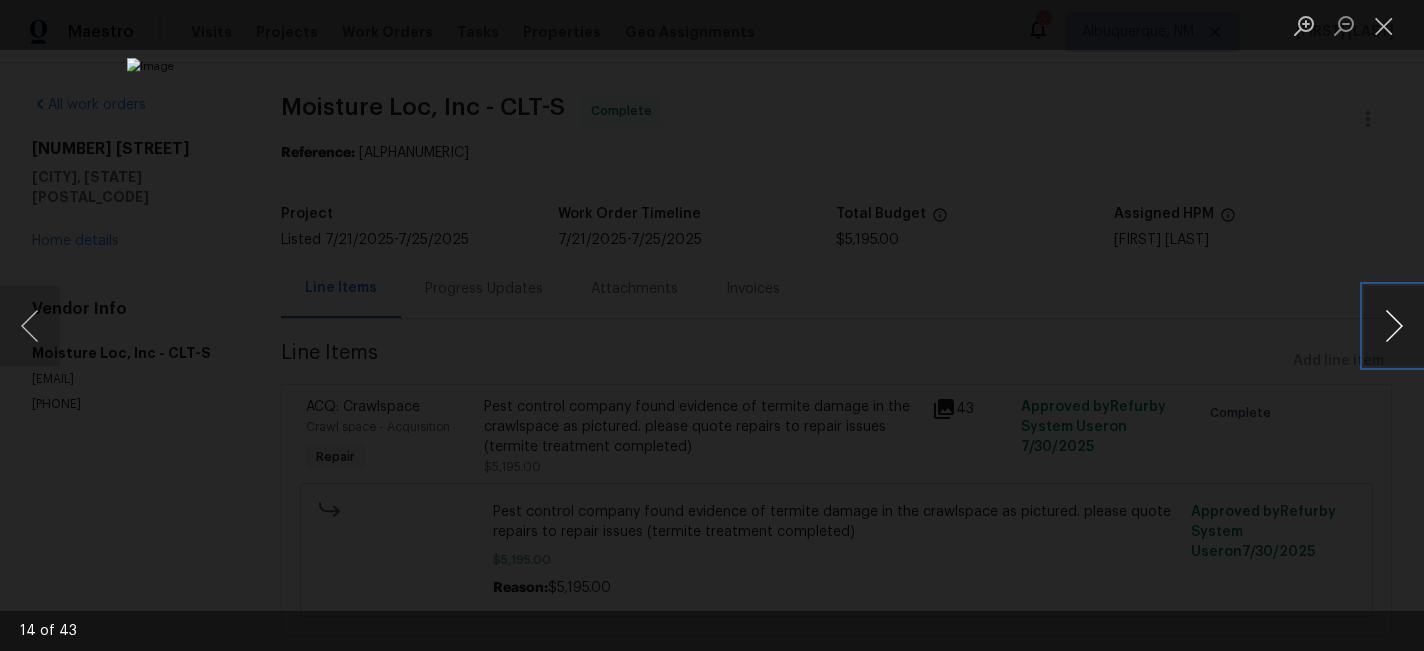 click at bounding box center (1394, 326) 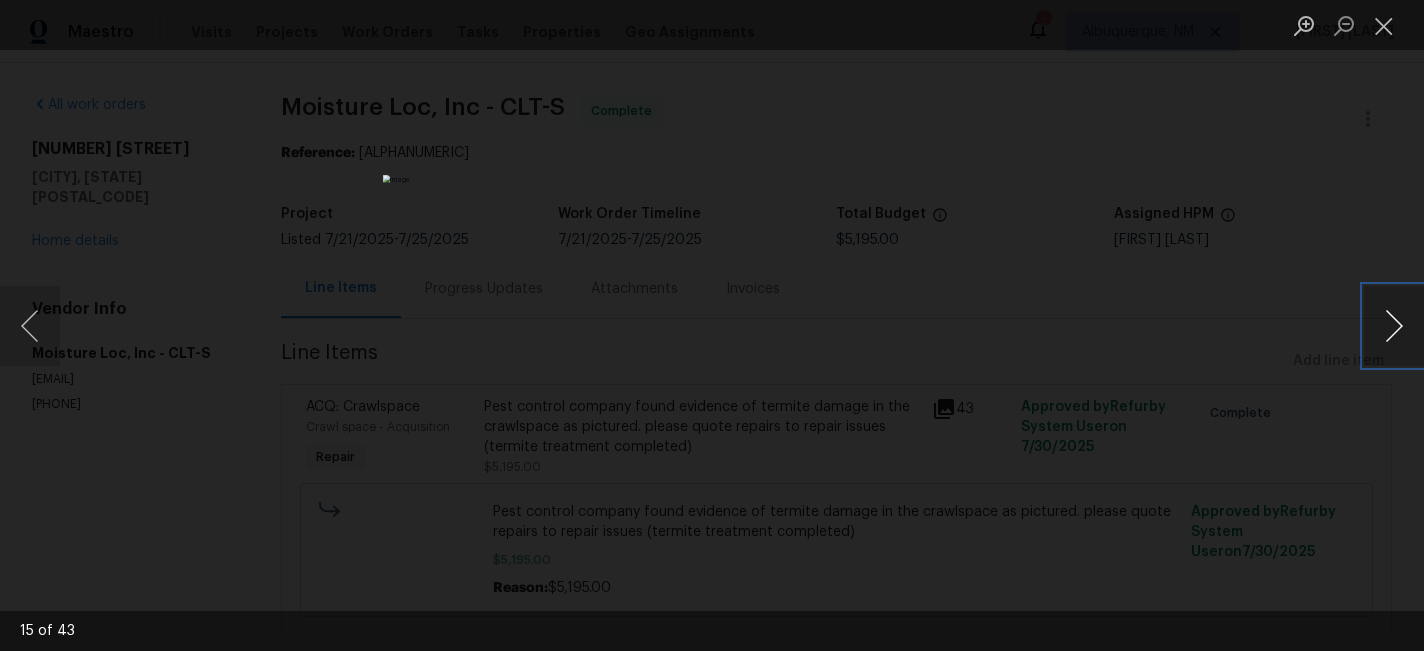click at bounding box center [1394, 326] 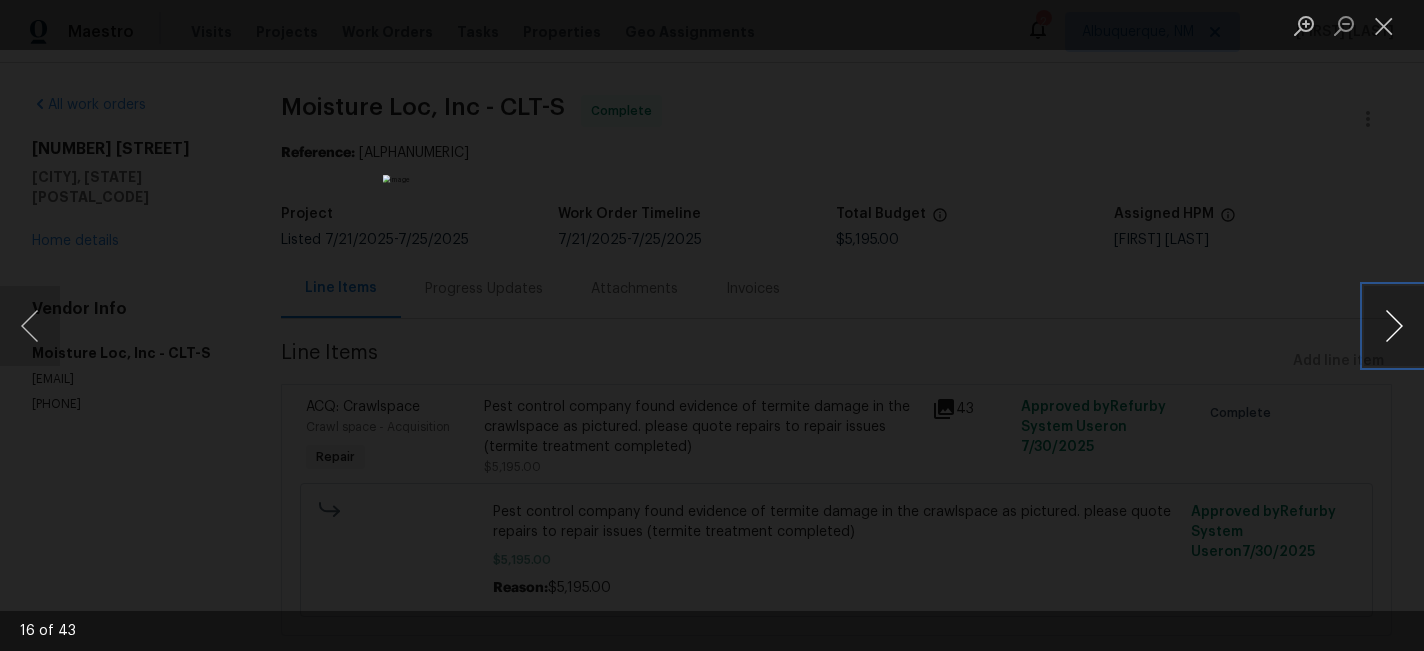 click at bounding box center (1394, 326) 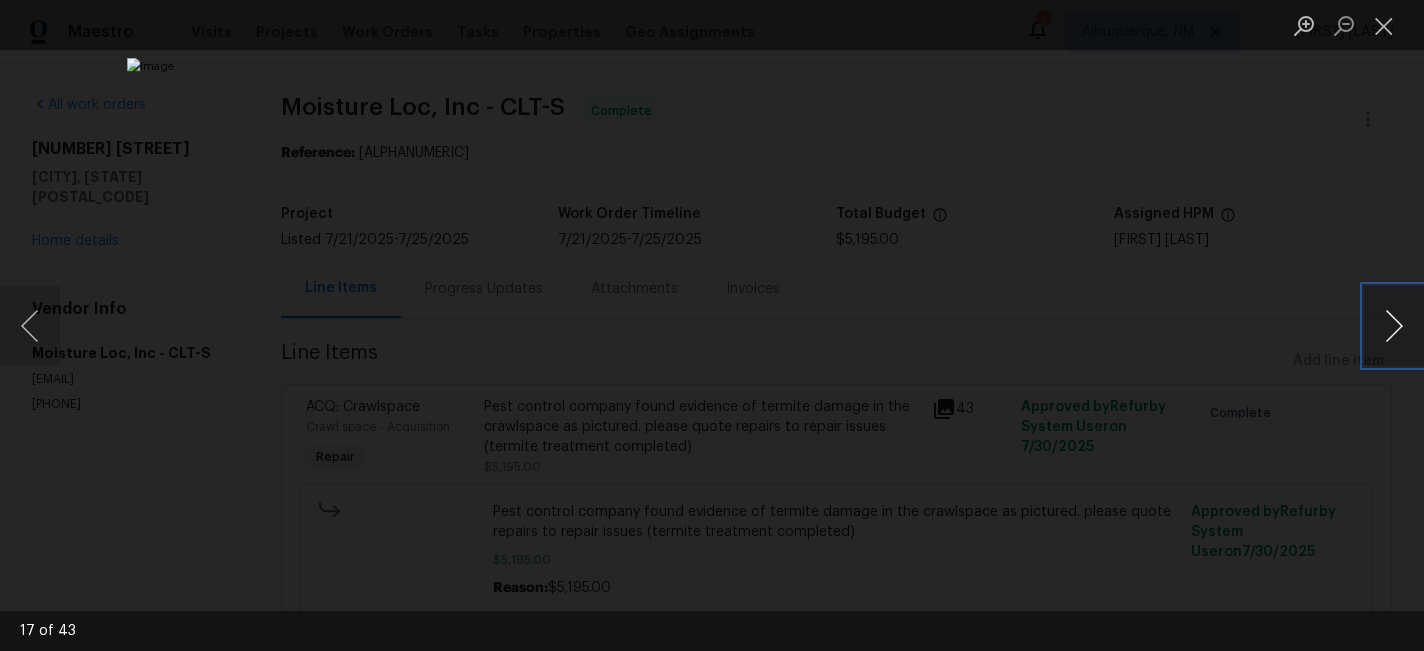 click at bounding box center [1394, 326] 